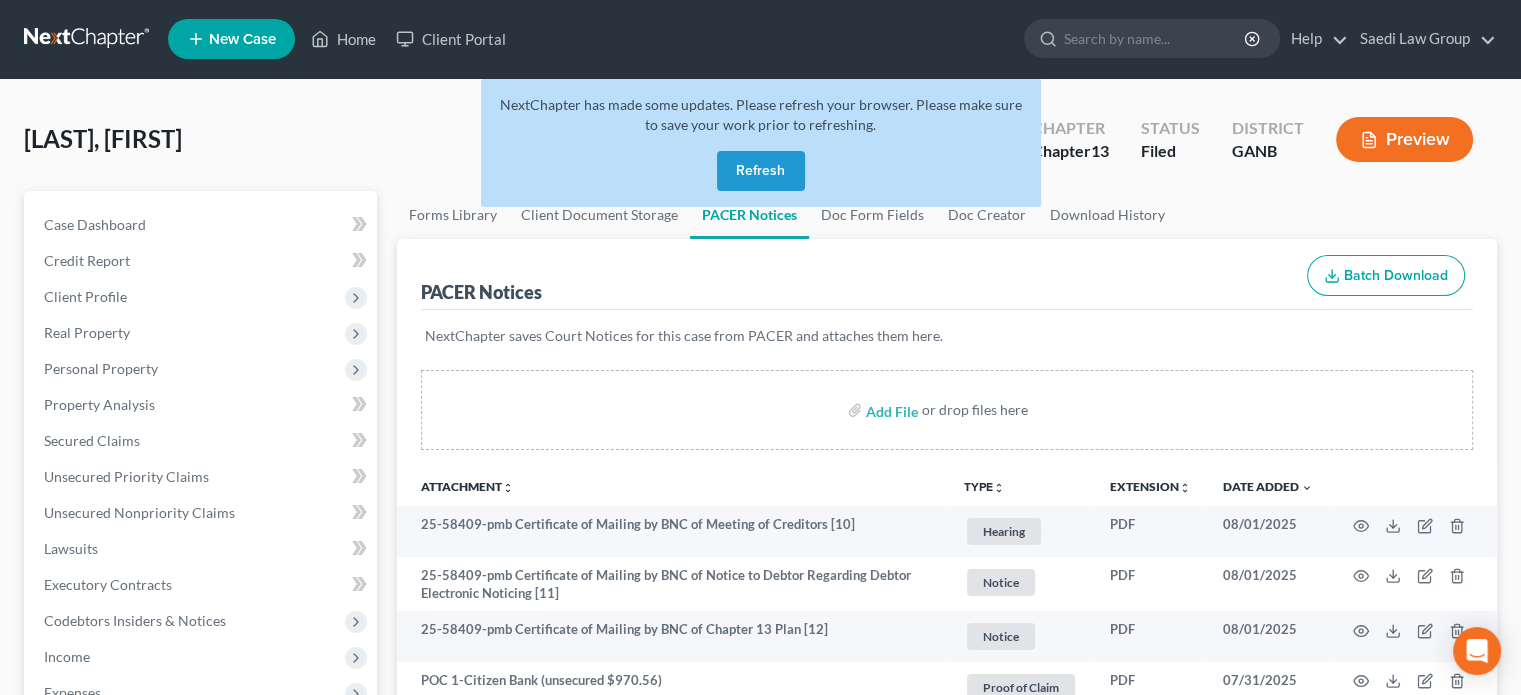 scroll, scrollTop: 0, scrollLeft: 0, axis: both 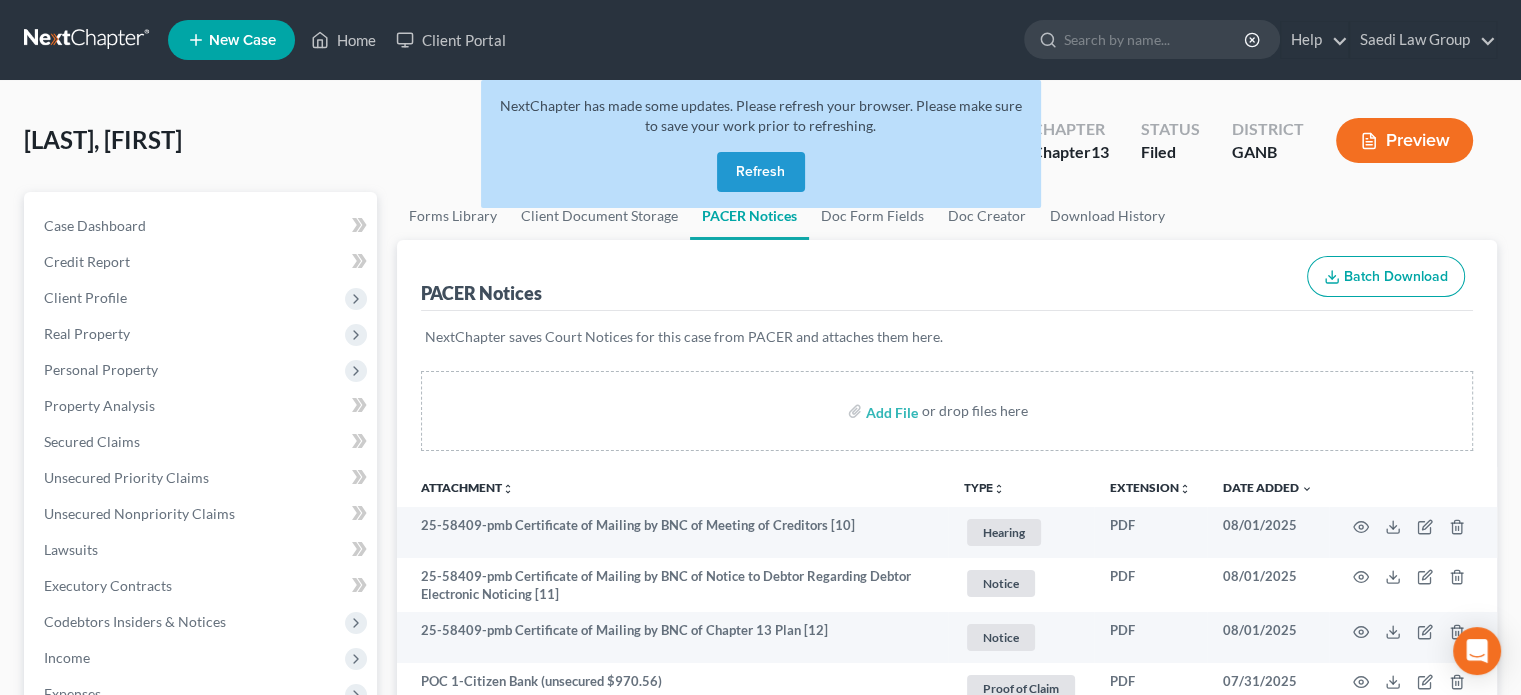 click on "Refresh" at bounding box center [761, 172] 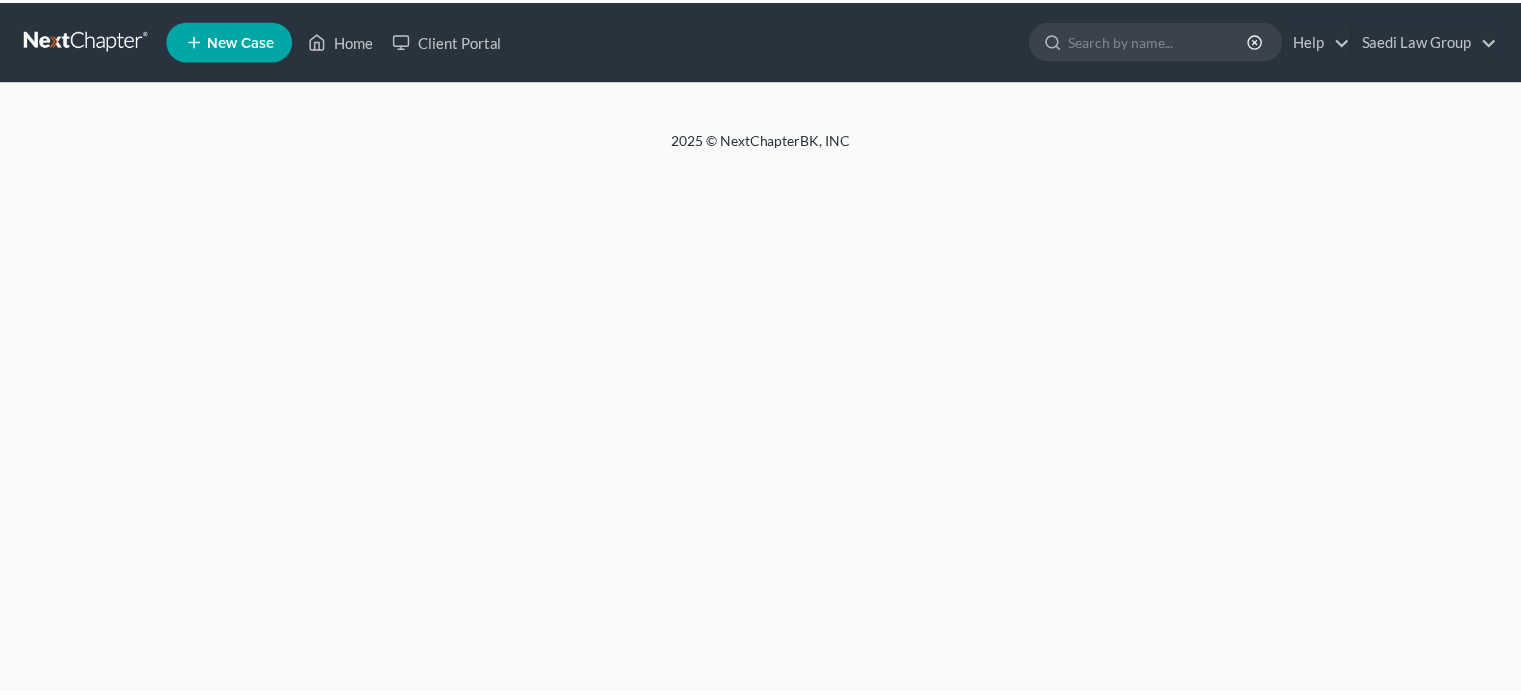 scroll, scrollTop: 0, scrollLeft: 0, axis: both 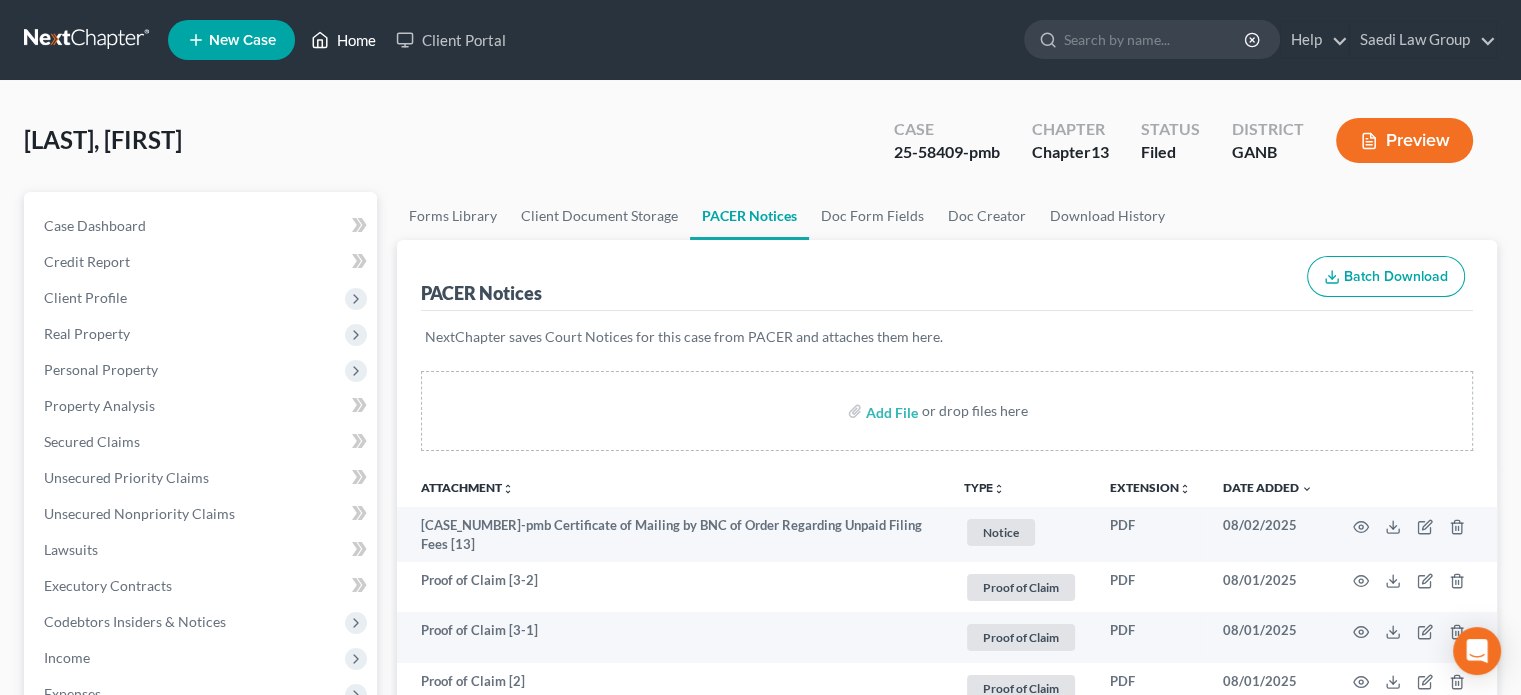 click on "Home" at bounding box center (343, 40) 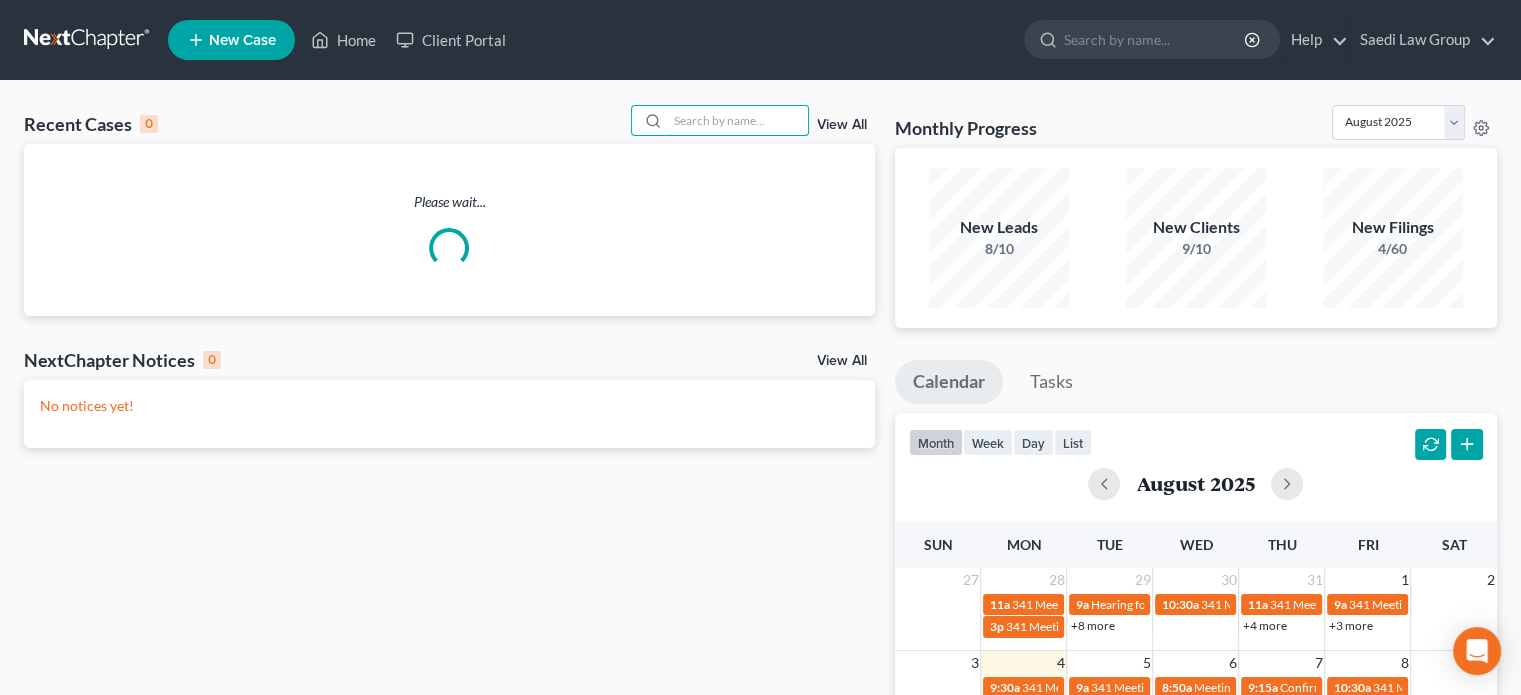 drag, startPoint x: 672, startPoint y: 110, endPoint x: 665, endPoint y: 139, distance: 29.832869 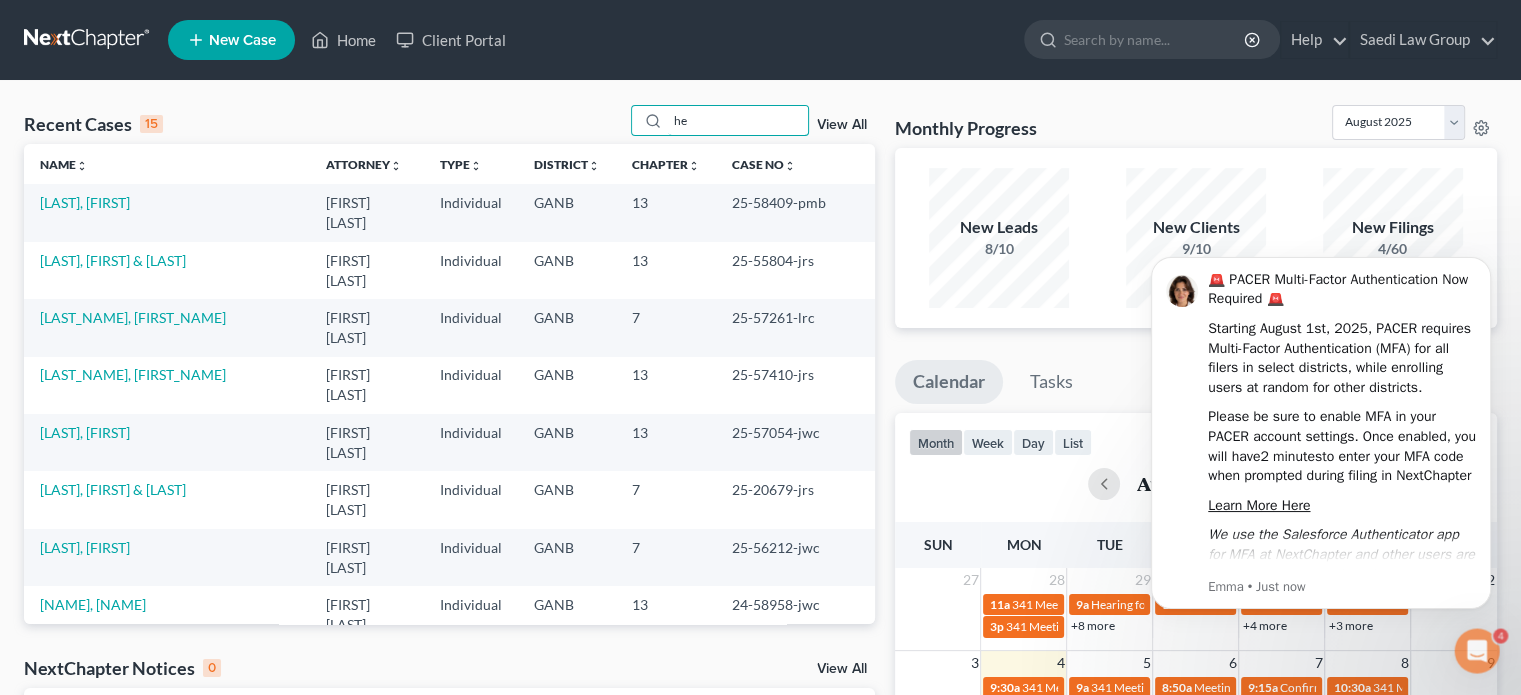 scroll, scrollTop: 0, scrollLeft: 0, axis: both 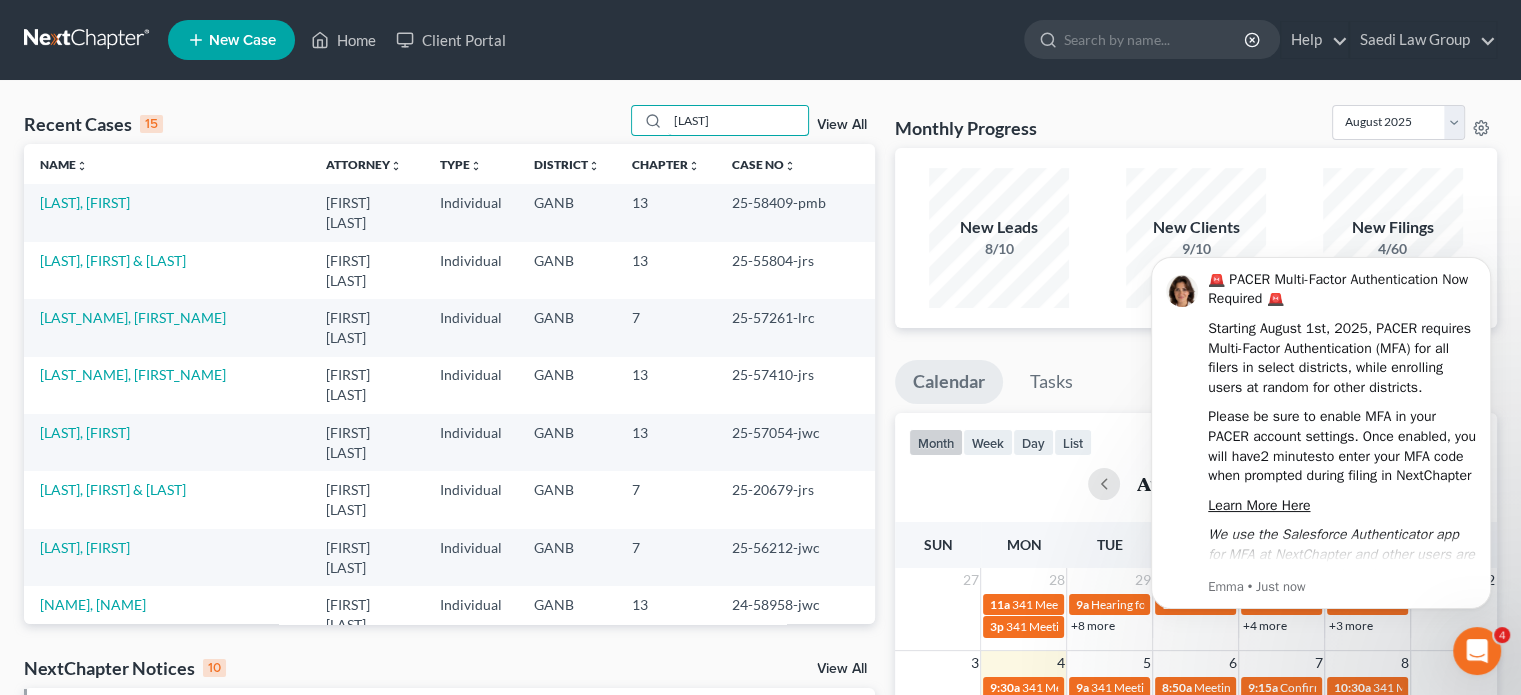 type on "henry" 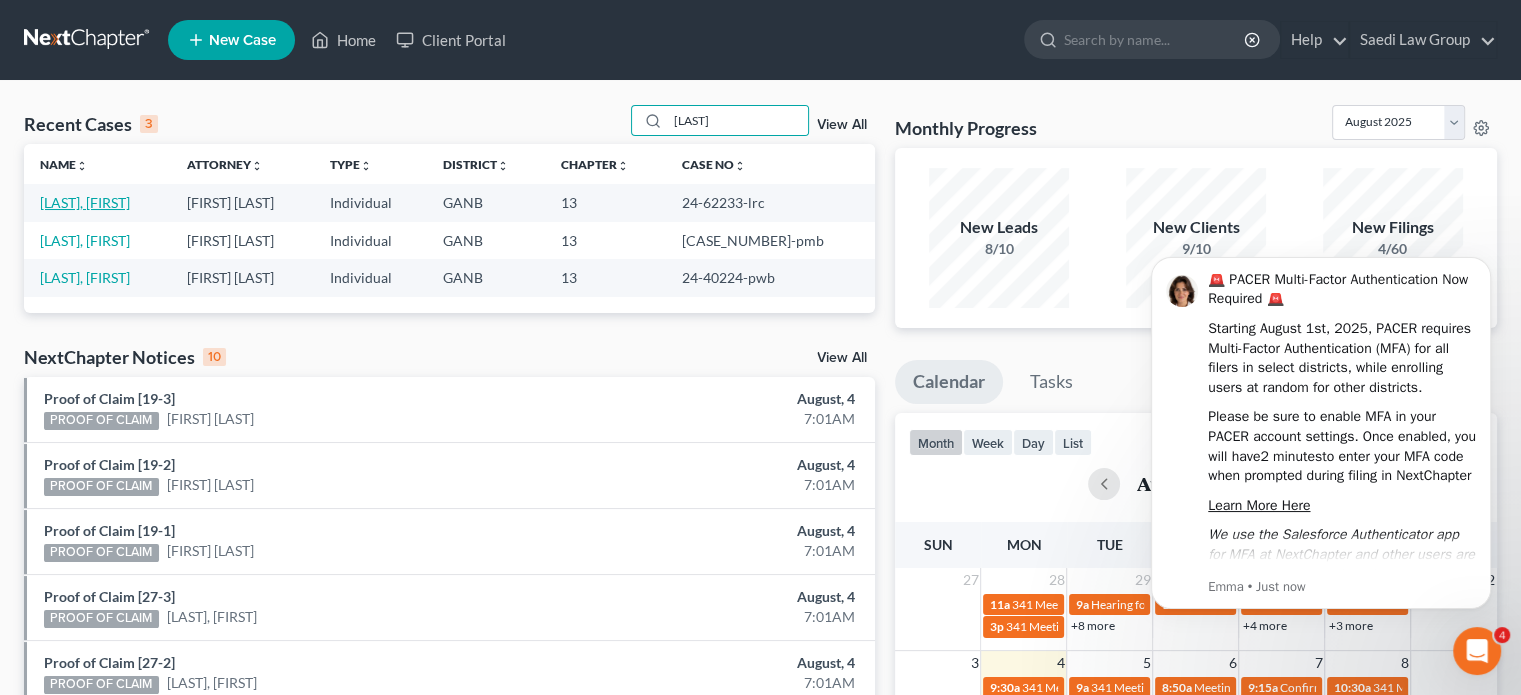click on "Henry, Tamica" at bounding box center [85, 202] 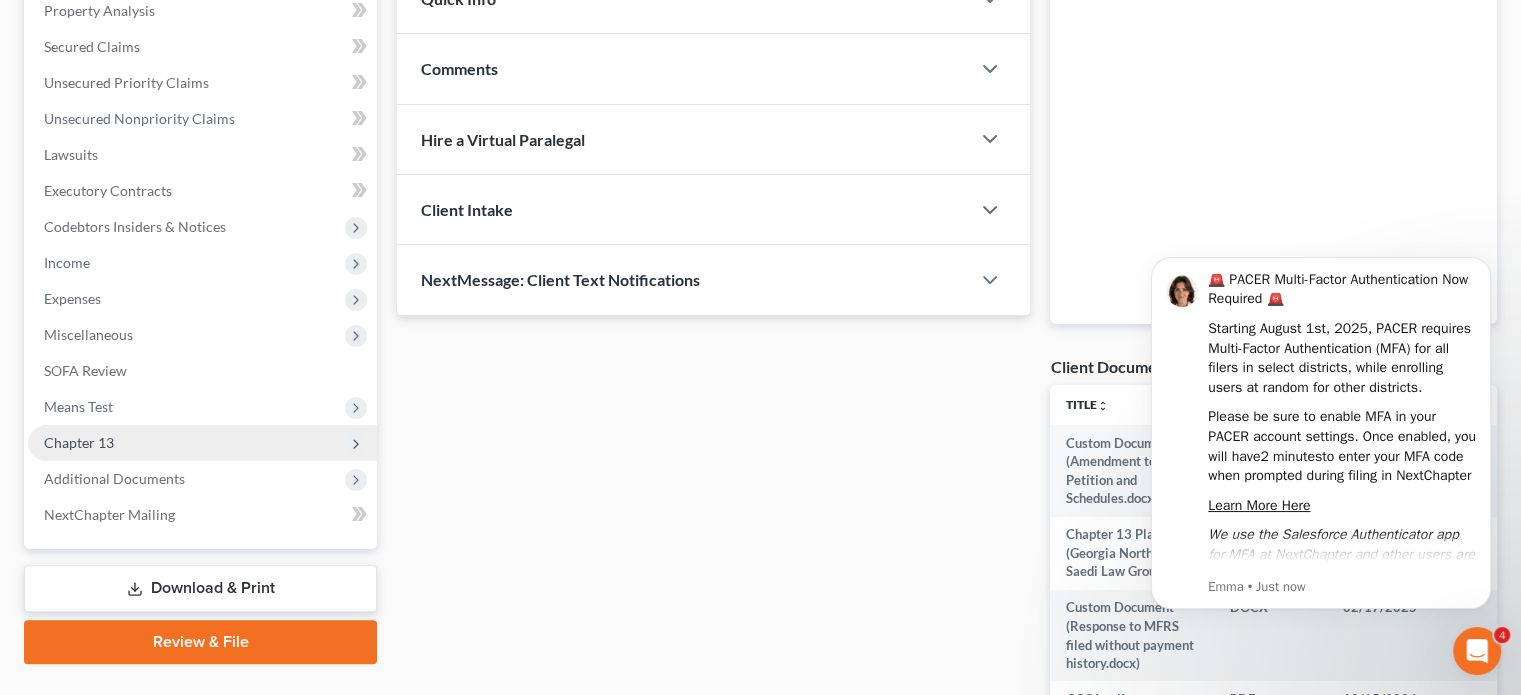 scroll, scrollTop: 400, scrollLeft: 0, axis: vertical 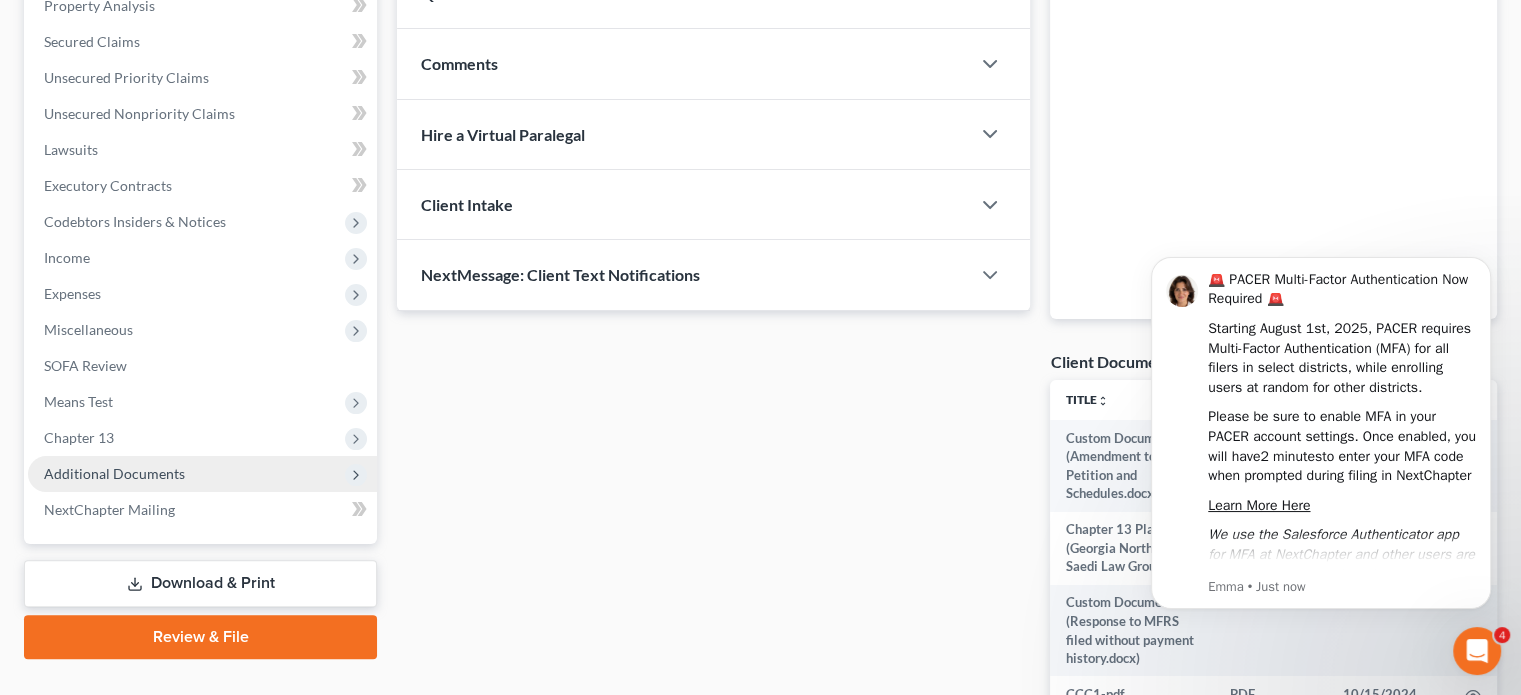 click on "Additional Documents" at bounding box center (114, 473) 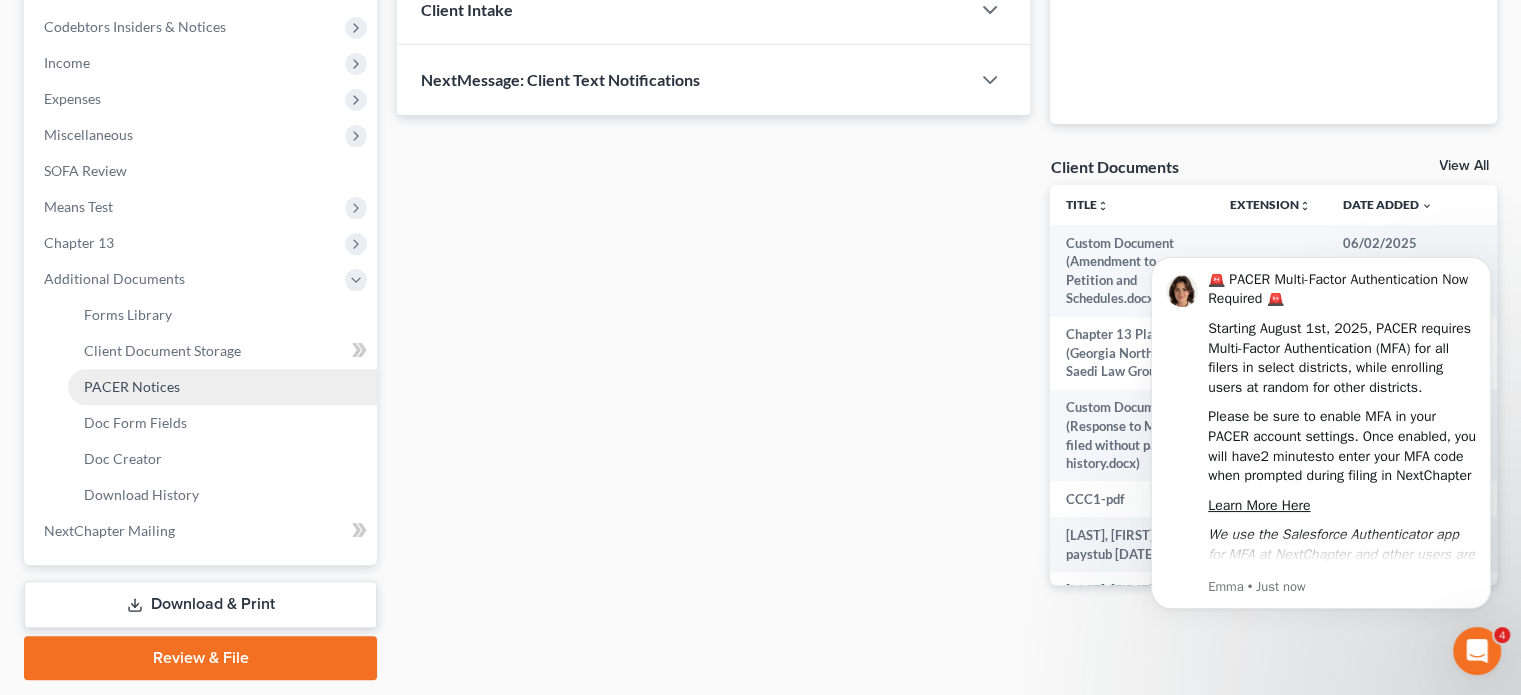 scroll, scrollTop: 600, scrollLeft: 0, axis: vertical 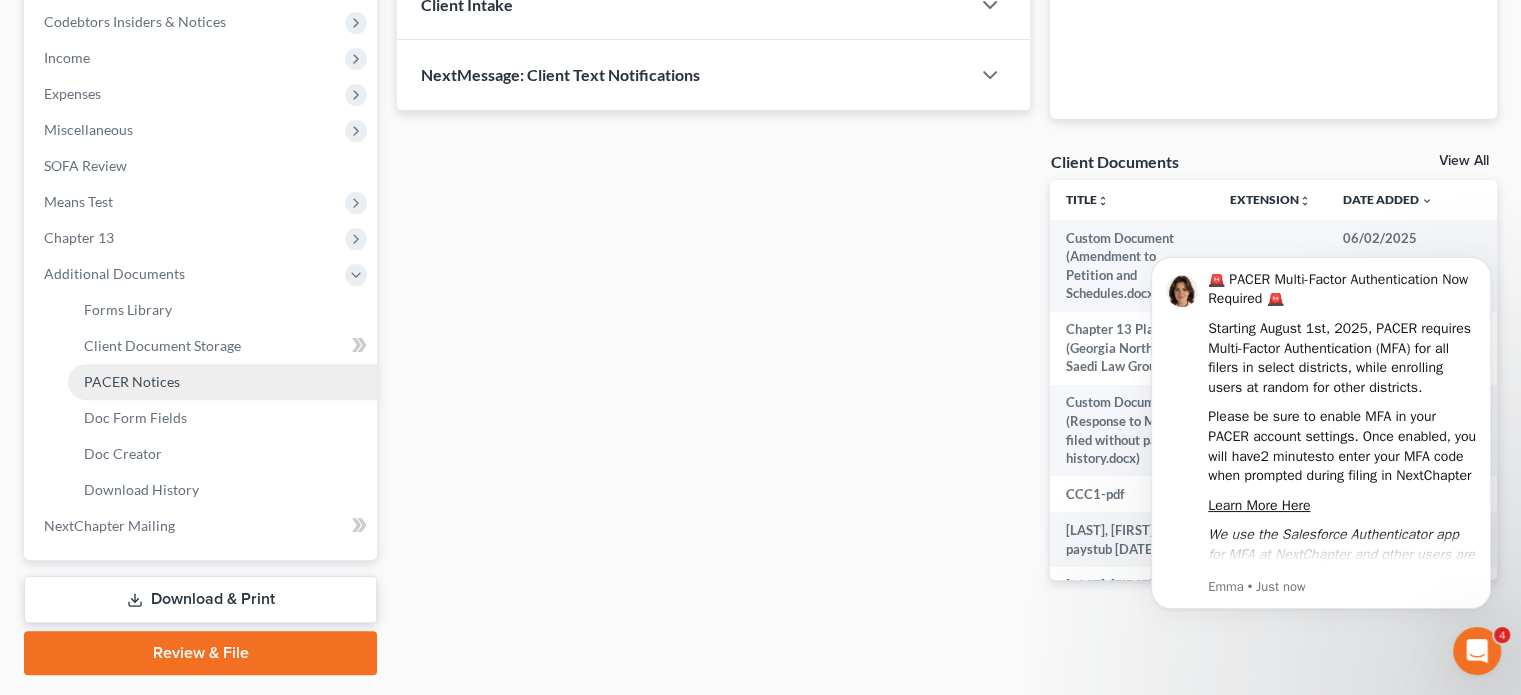 click on "PACER Notices" at bounding box center (132, 381) 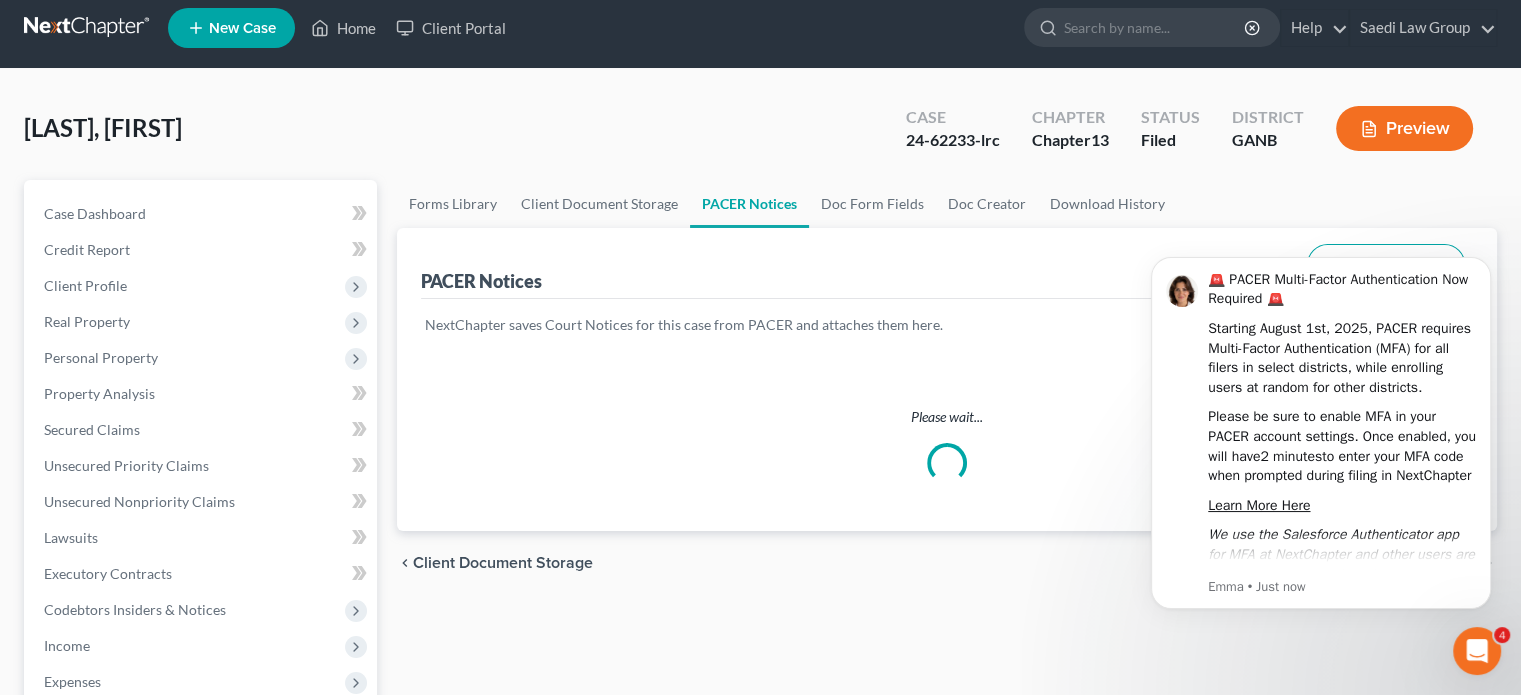 scroll, scrollTop: 0, scrollLeft: 0, axis: both 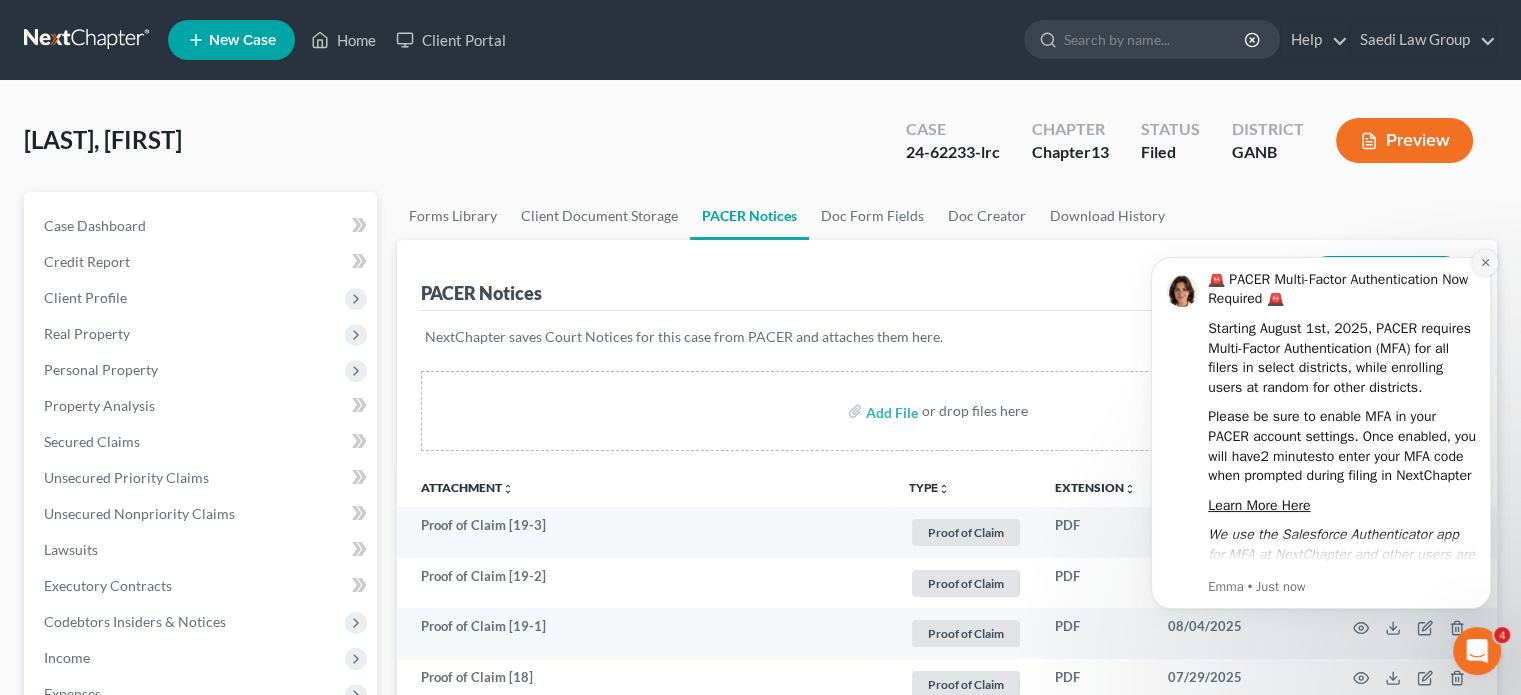 click 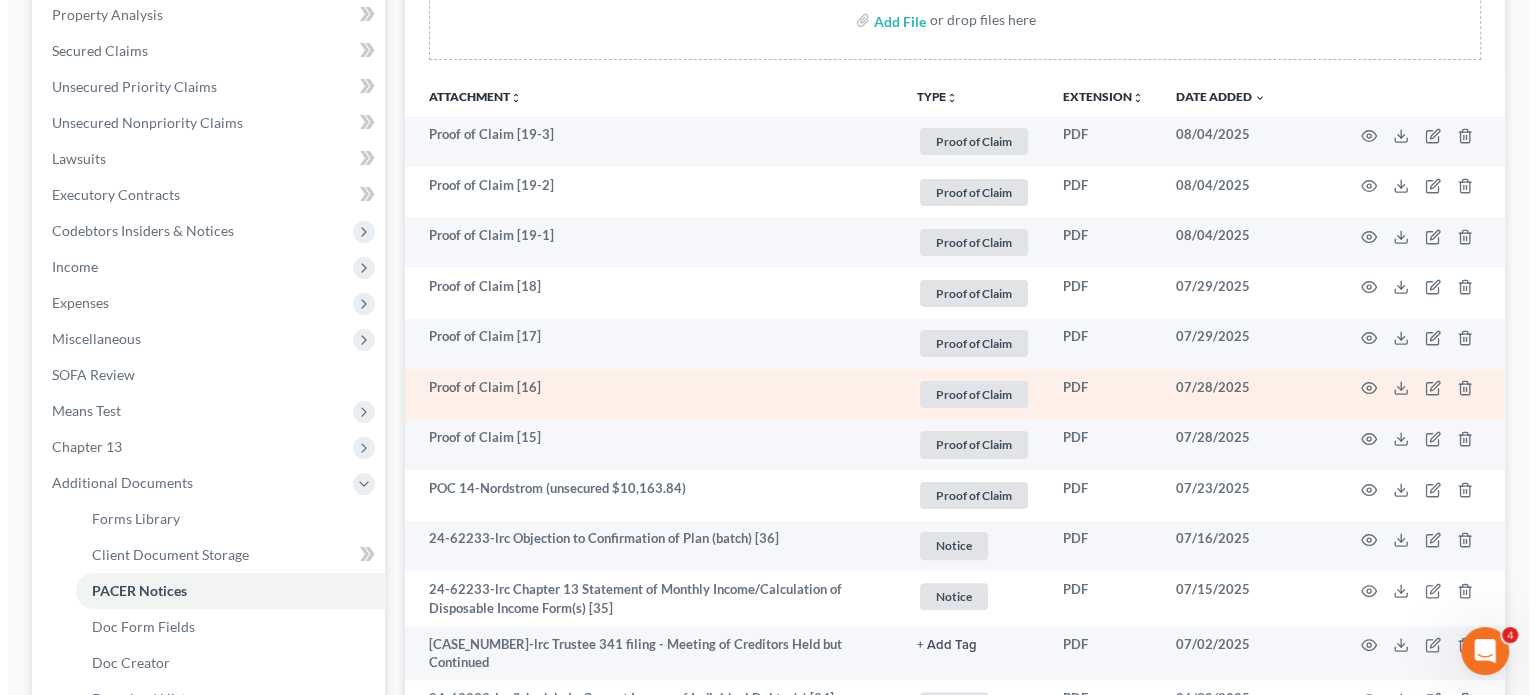 scroll, scrollTop: 400, scrollLeft: 0, axis: vertical 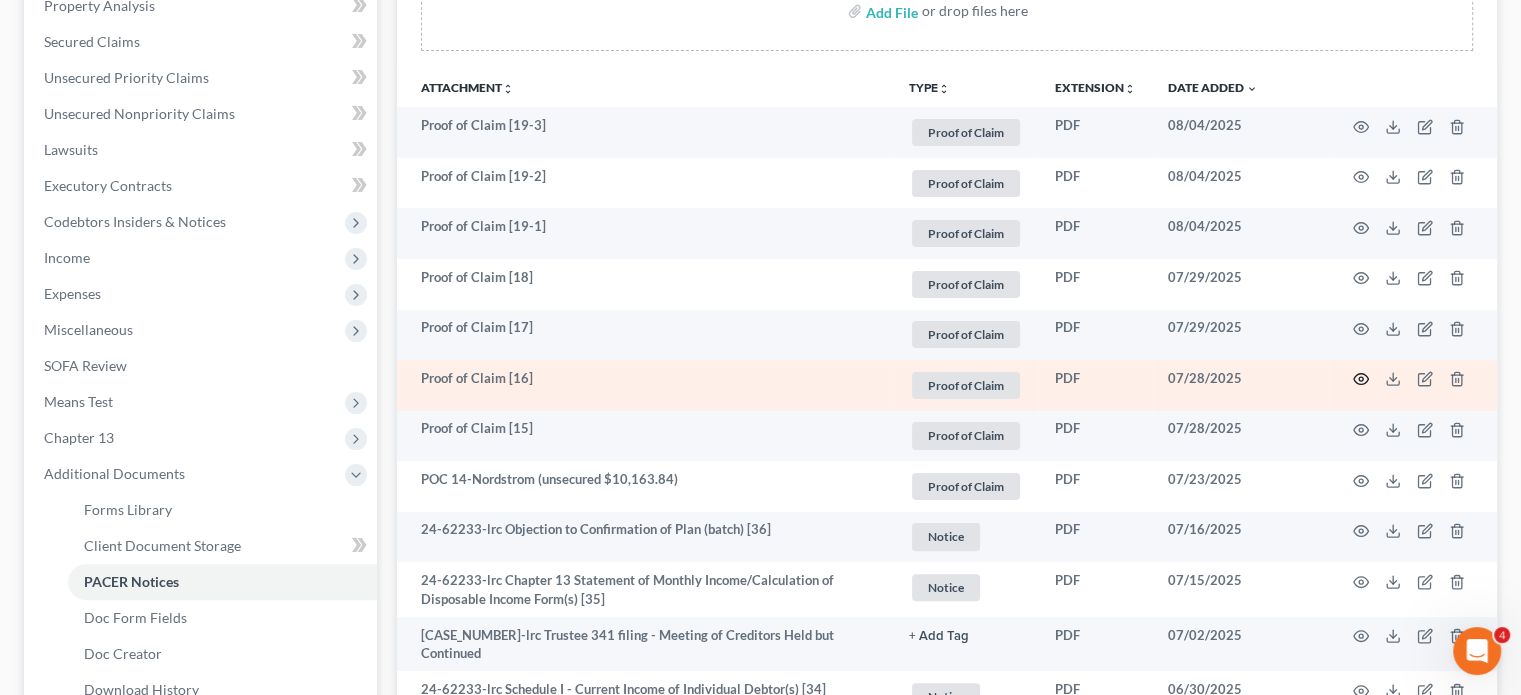 click 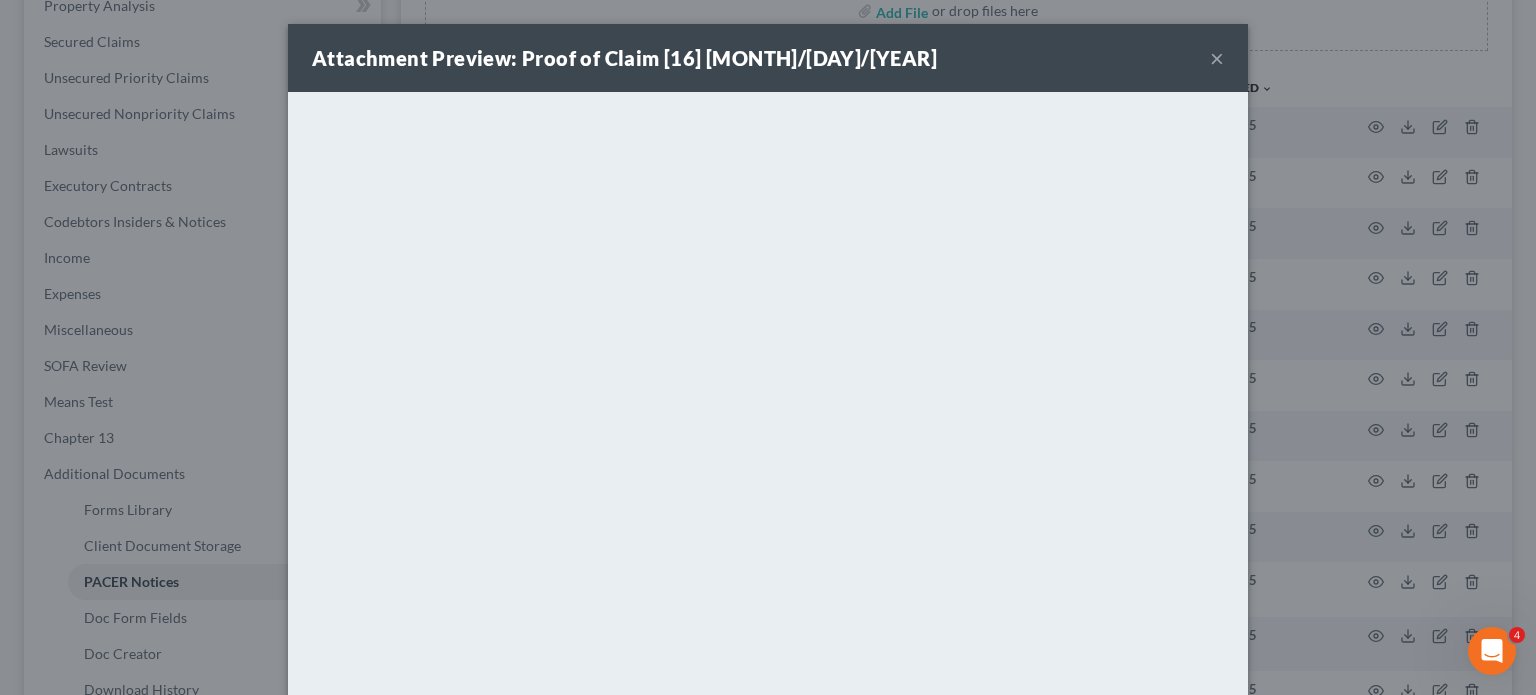 click on "×" at bounding box center [1217, 58] 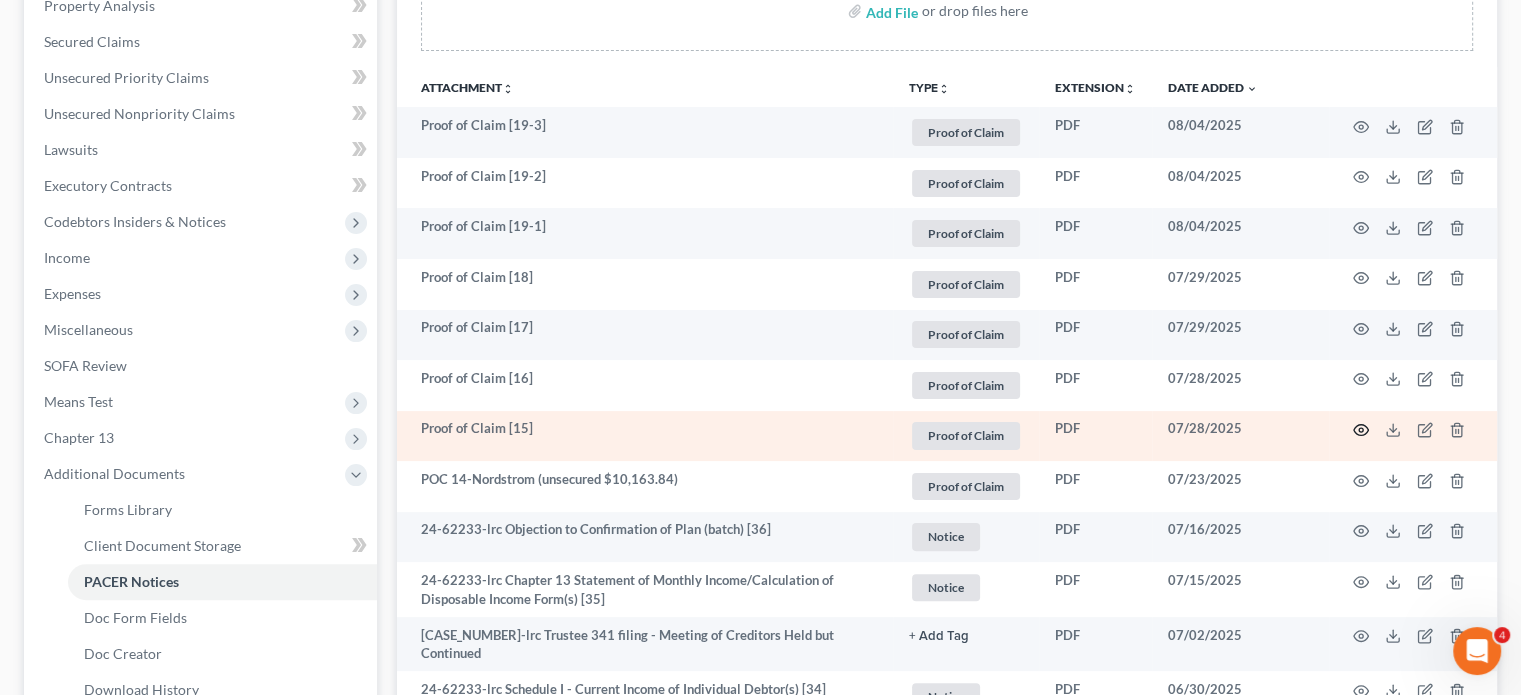 click 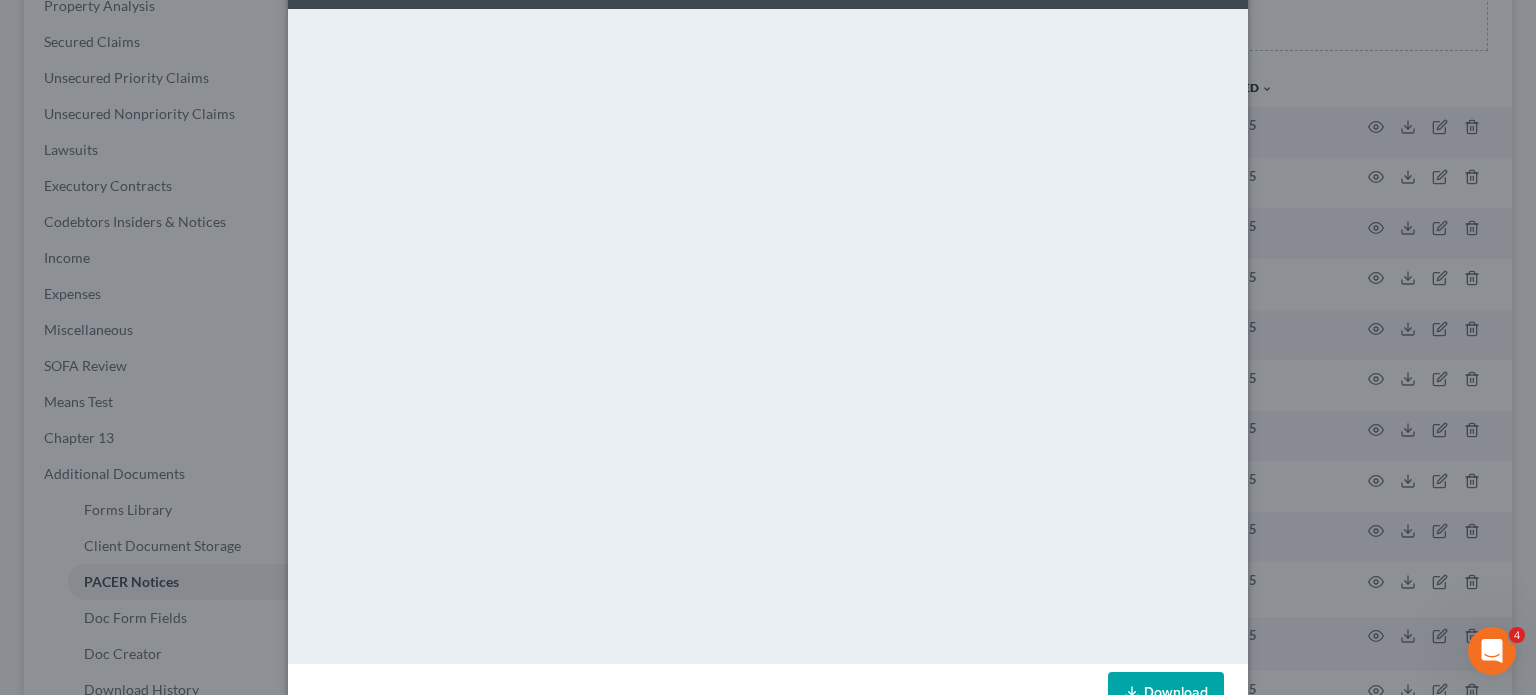scroll, scrollTop: 0, scrollLeft: 0, axis: both 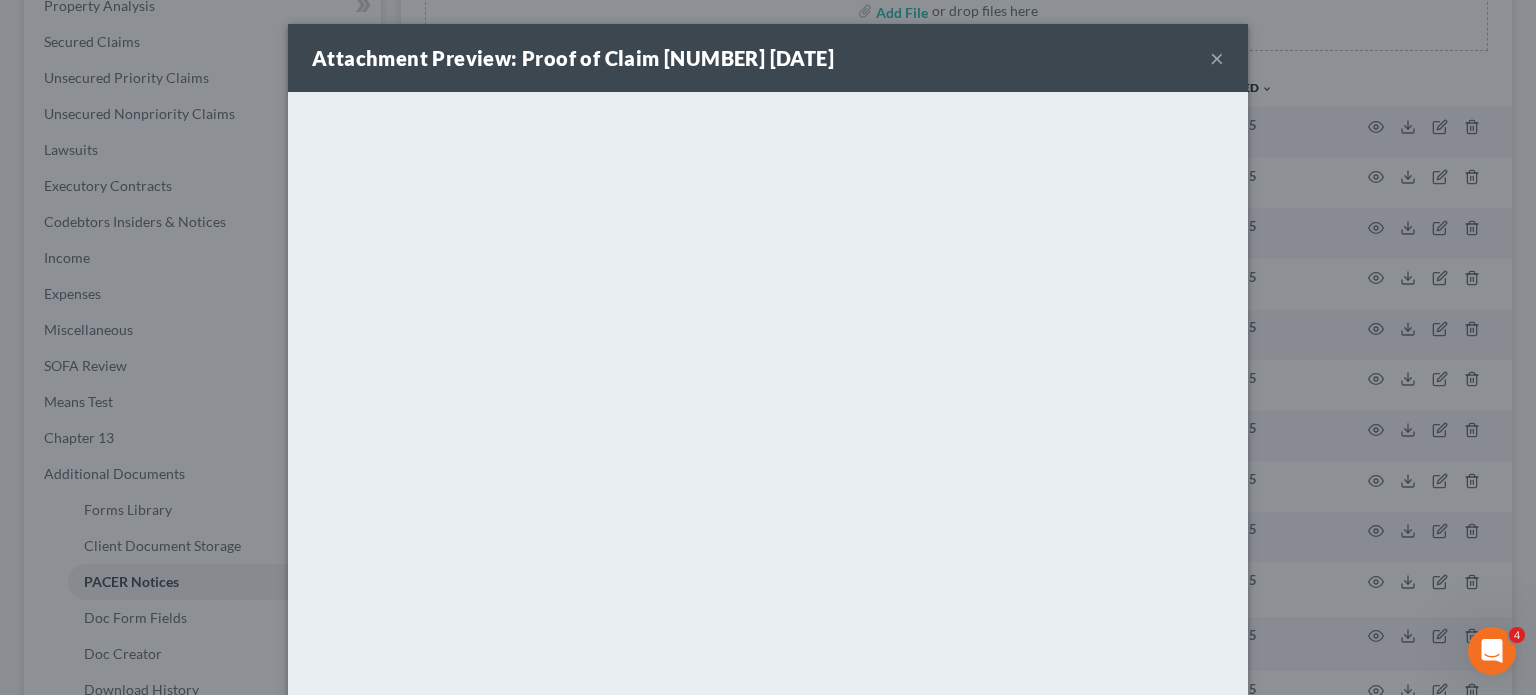 click on "Attachment Preview: Proof of Claim [15] 07/28/2025 ×" at bounding box center (768, 58) 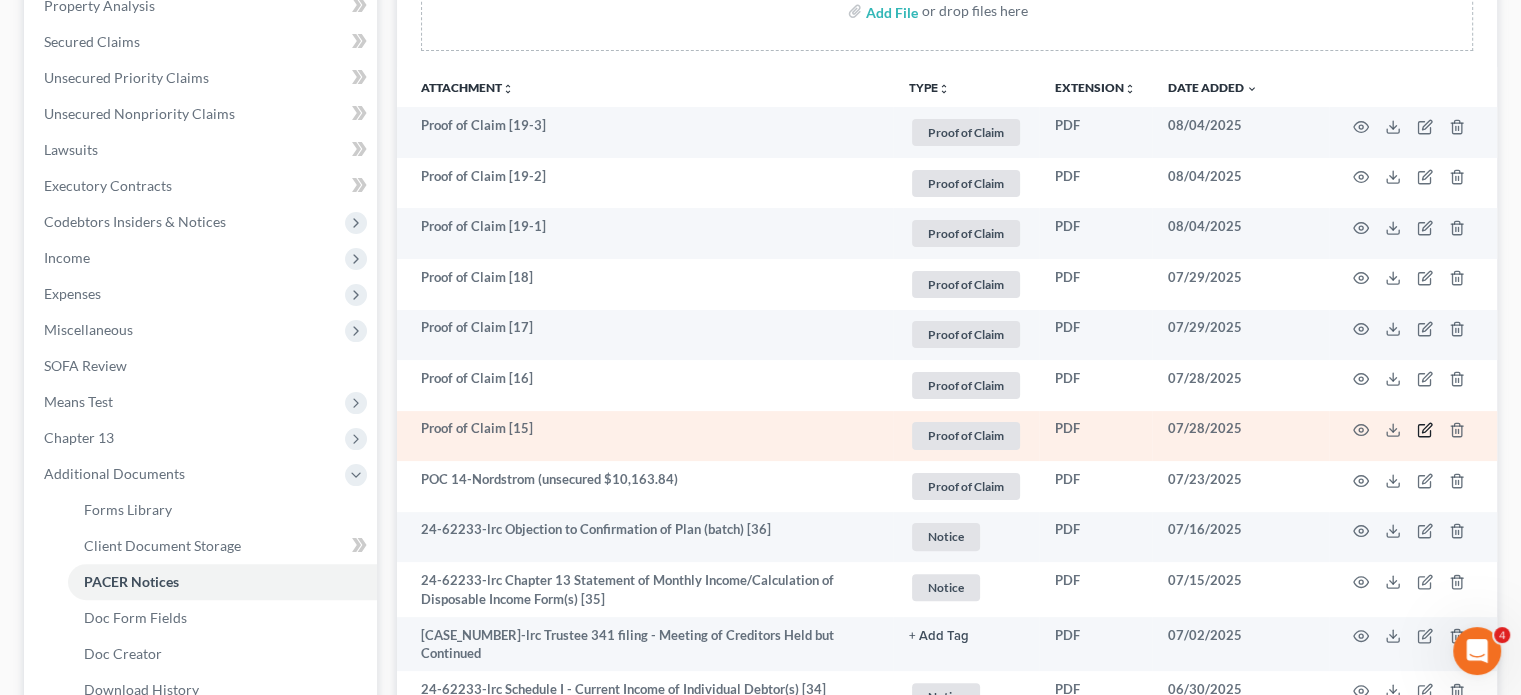 click 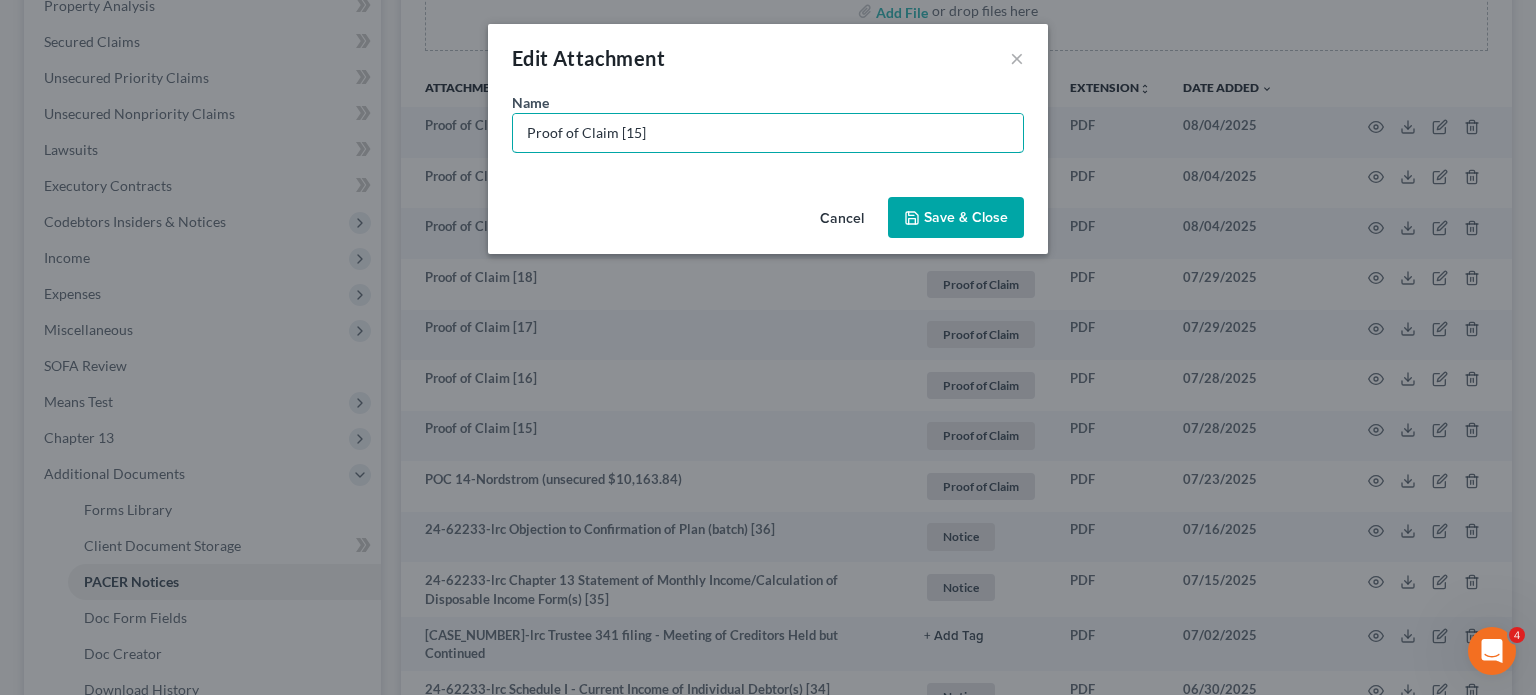 drag, startPoint x: 678, startPoint y: 133, endPoint x: 21, endPoint y: 108, distance: 657.47546 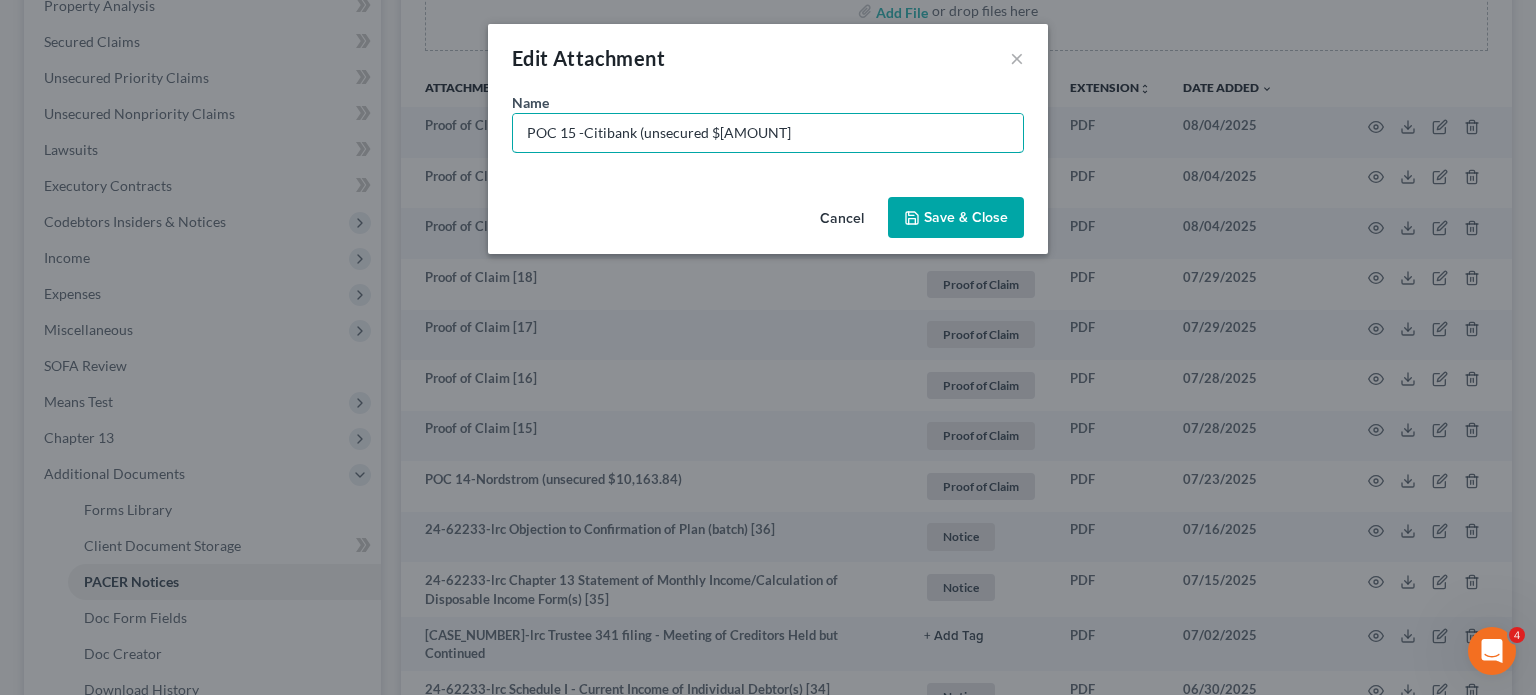 type on "POC 15 -Citibank (unsecured $4,456.64)" 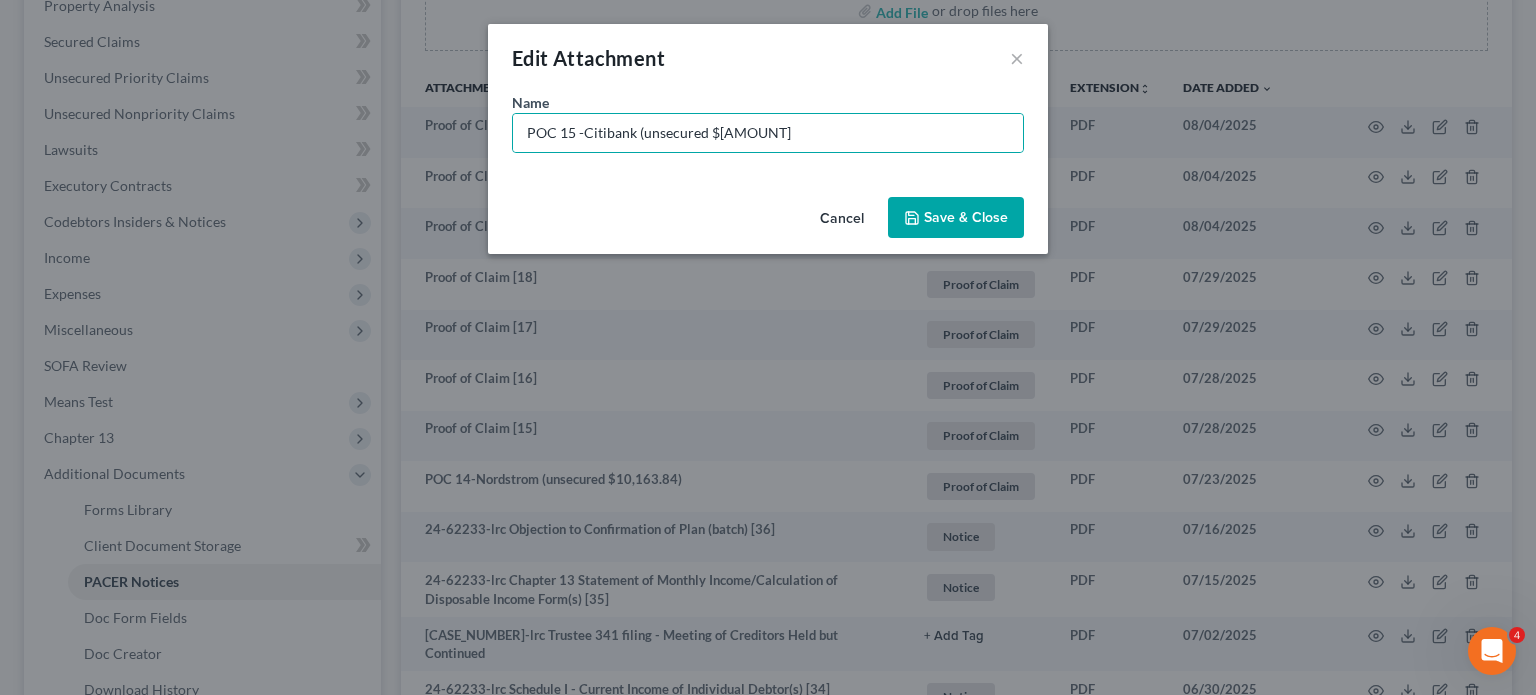 click on "Save & Close" at bounding box center (956, 218) 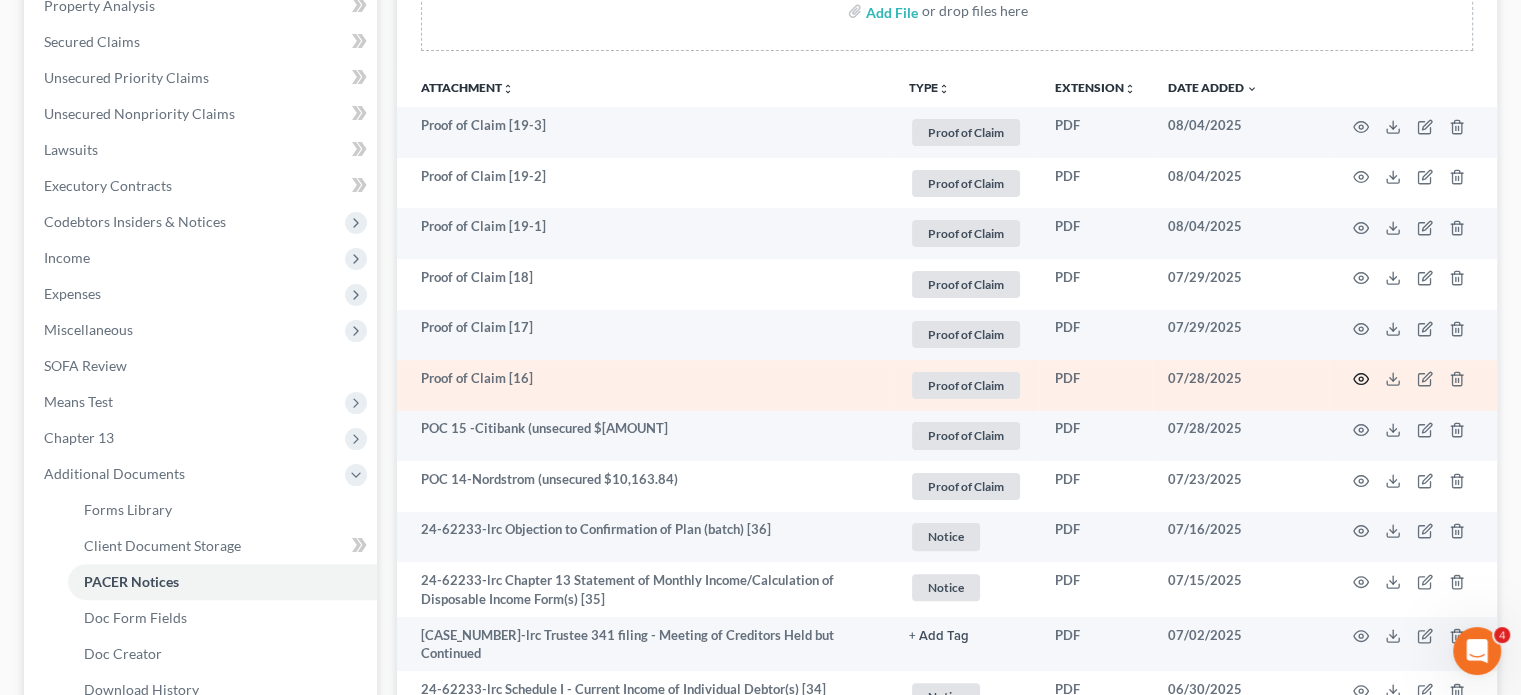 click 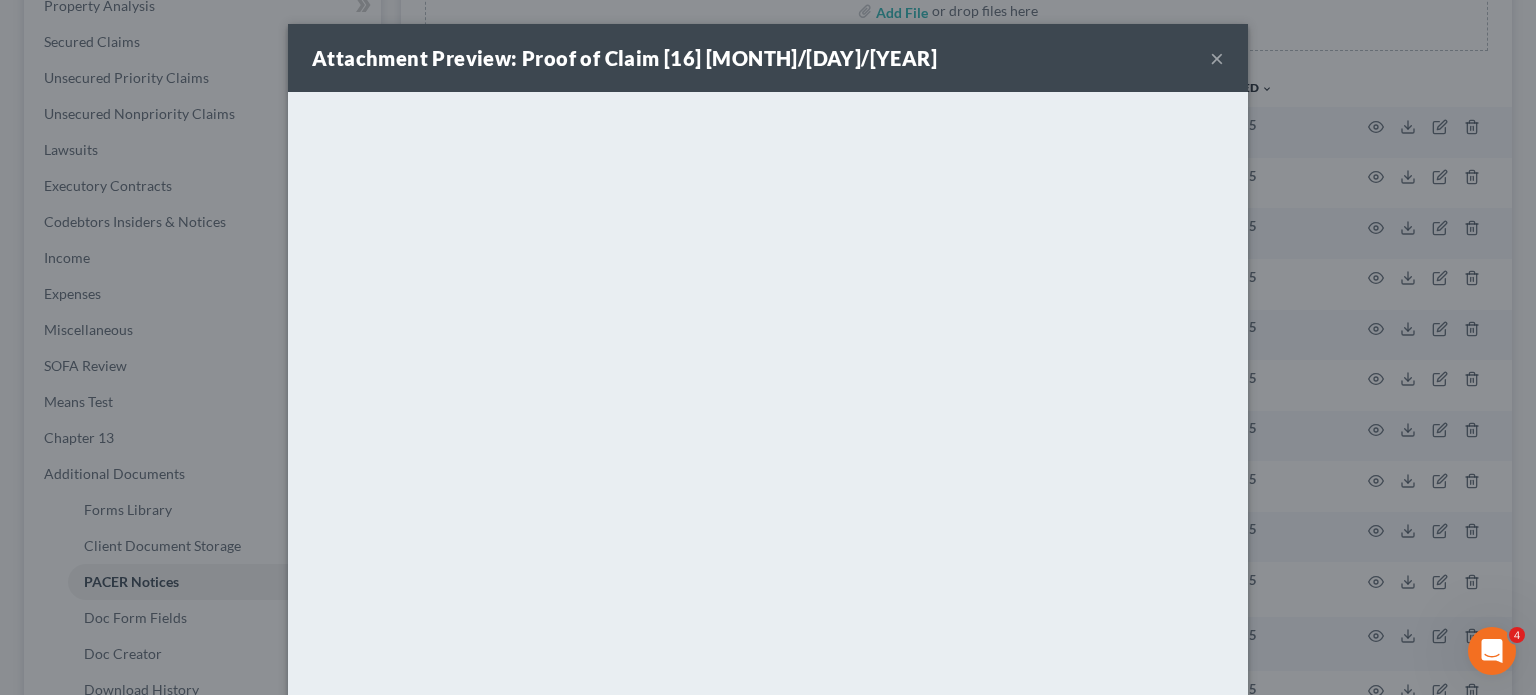 drag, startPoint x: 0, startPoint y: 570, endPoint x: 0, endPoint y: 306, distance: 264 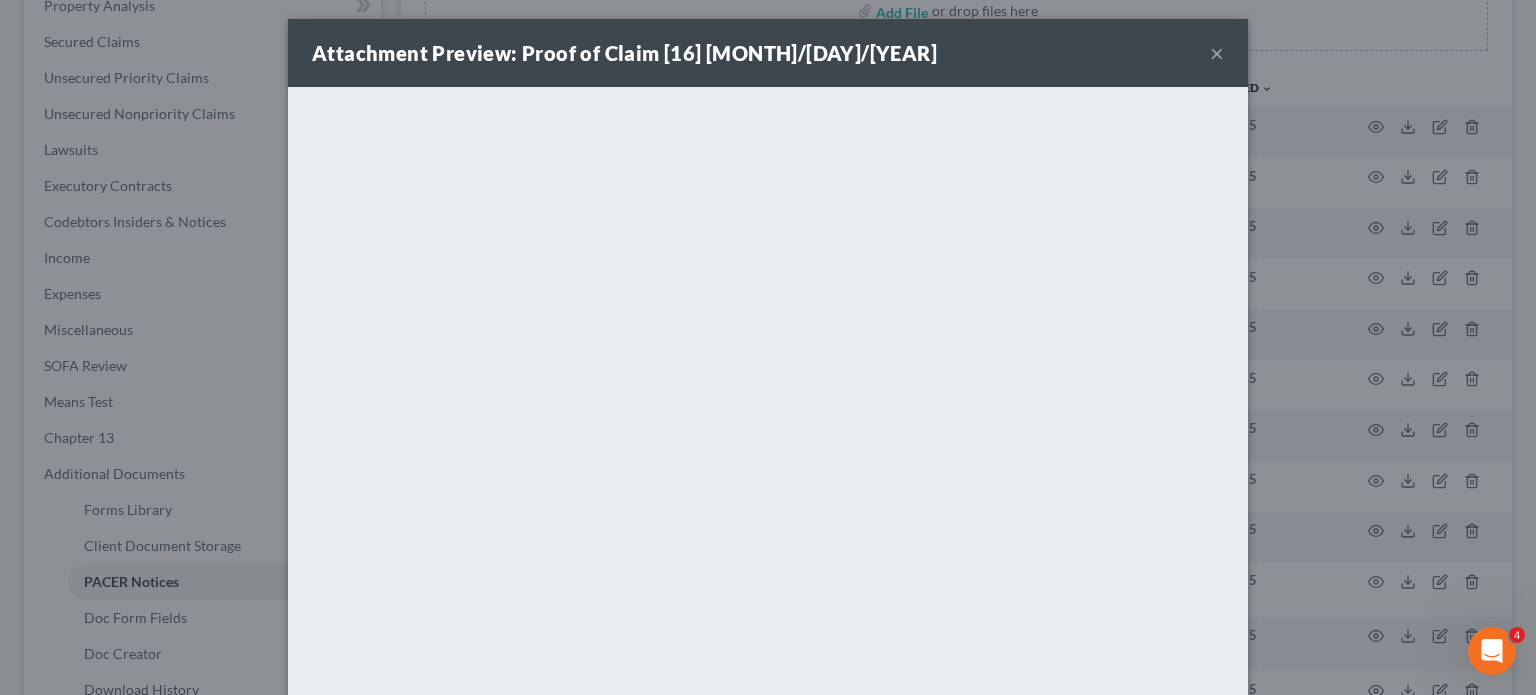 scroll, scrollTop: 0, scrollLeft: 0, axis: both 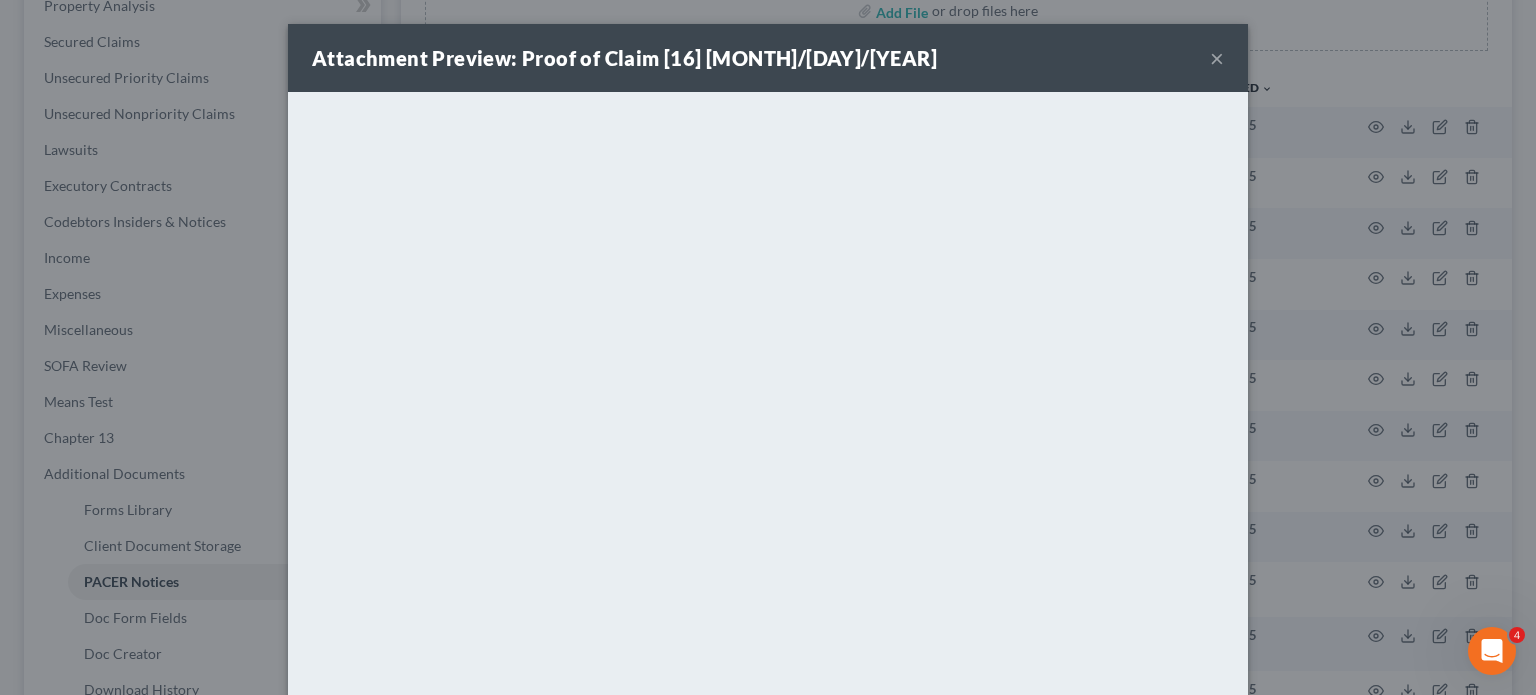 click on "×" at bounding box center (1217, 58) 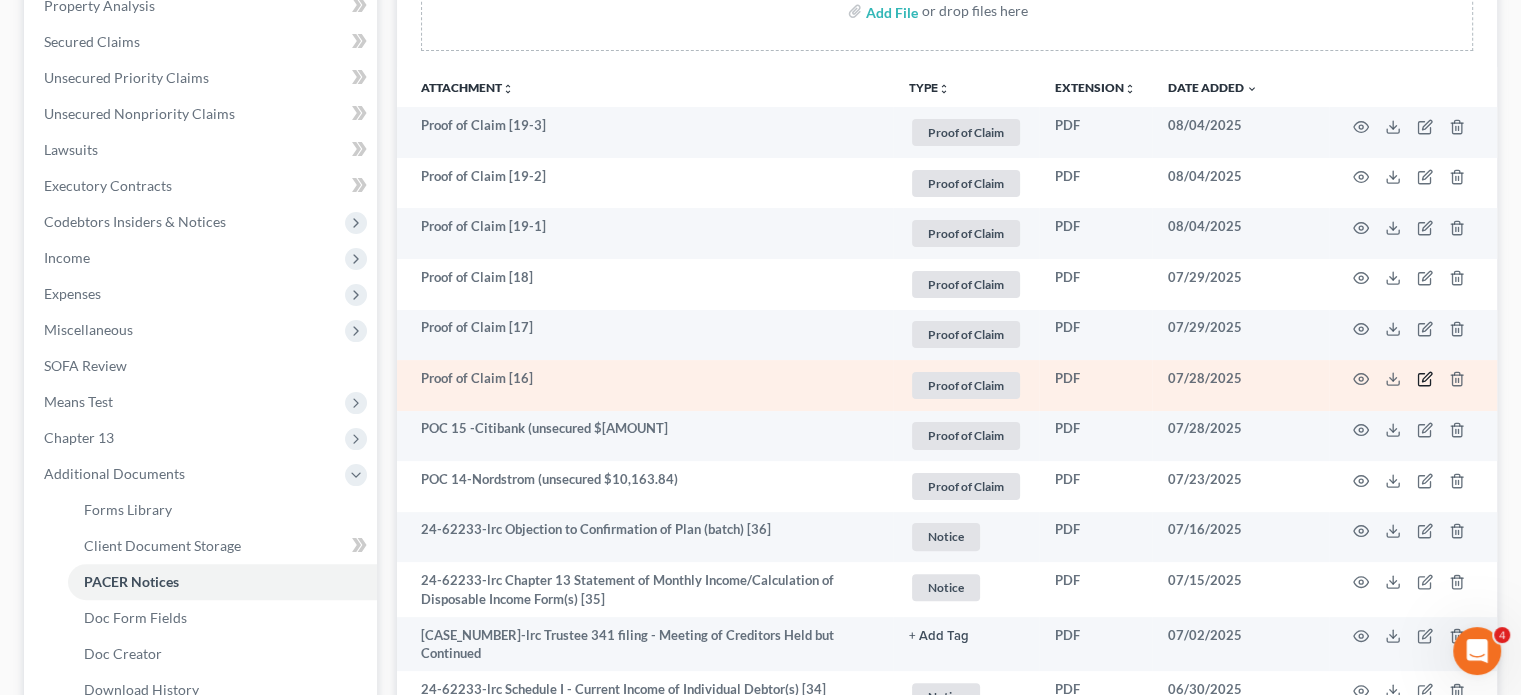 click 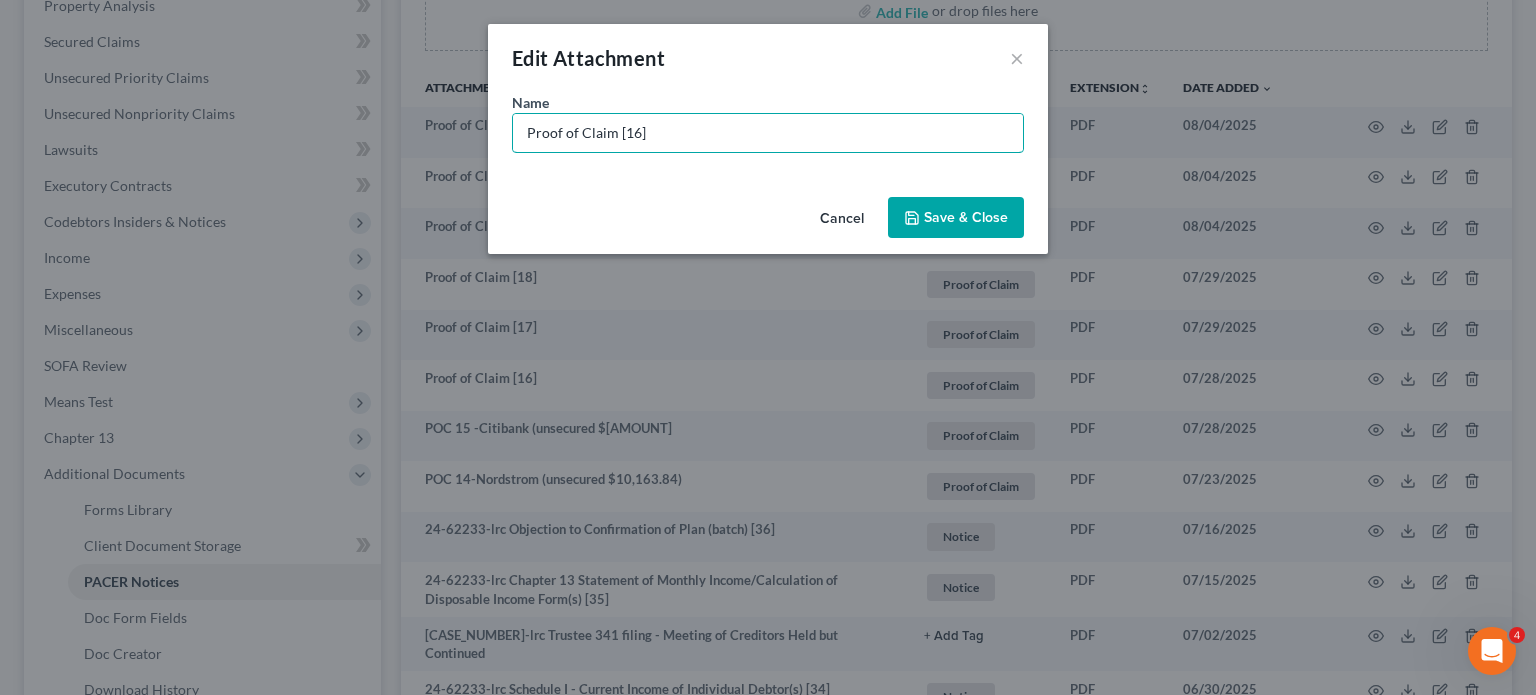 drag, startPoint x: 340, startPoint y: 128, endPoint x: 0, endPoint y: 88, distance: 342.34485 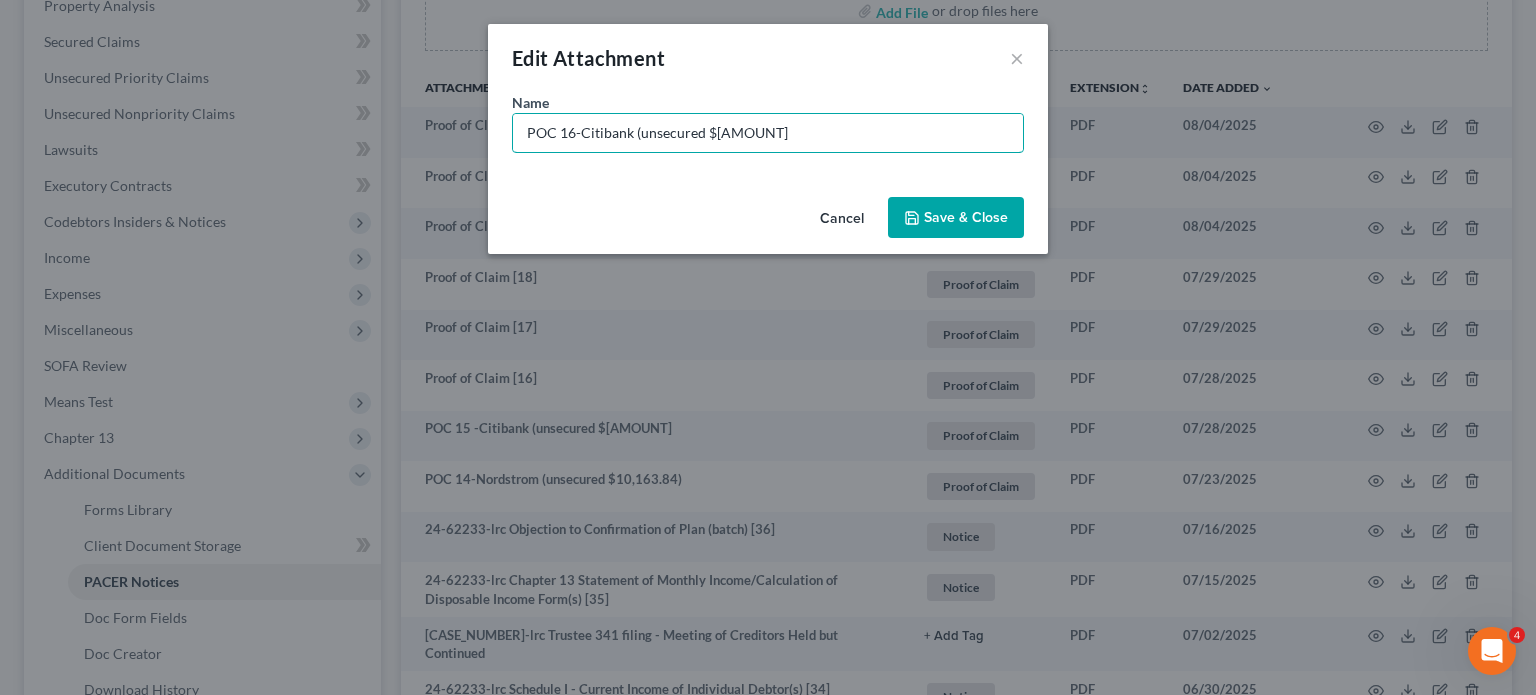 type on "POC 16-Citibank (unsecured $2,339.43)" 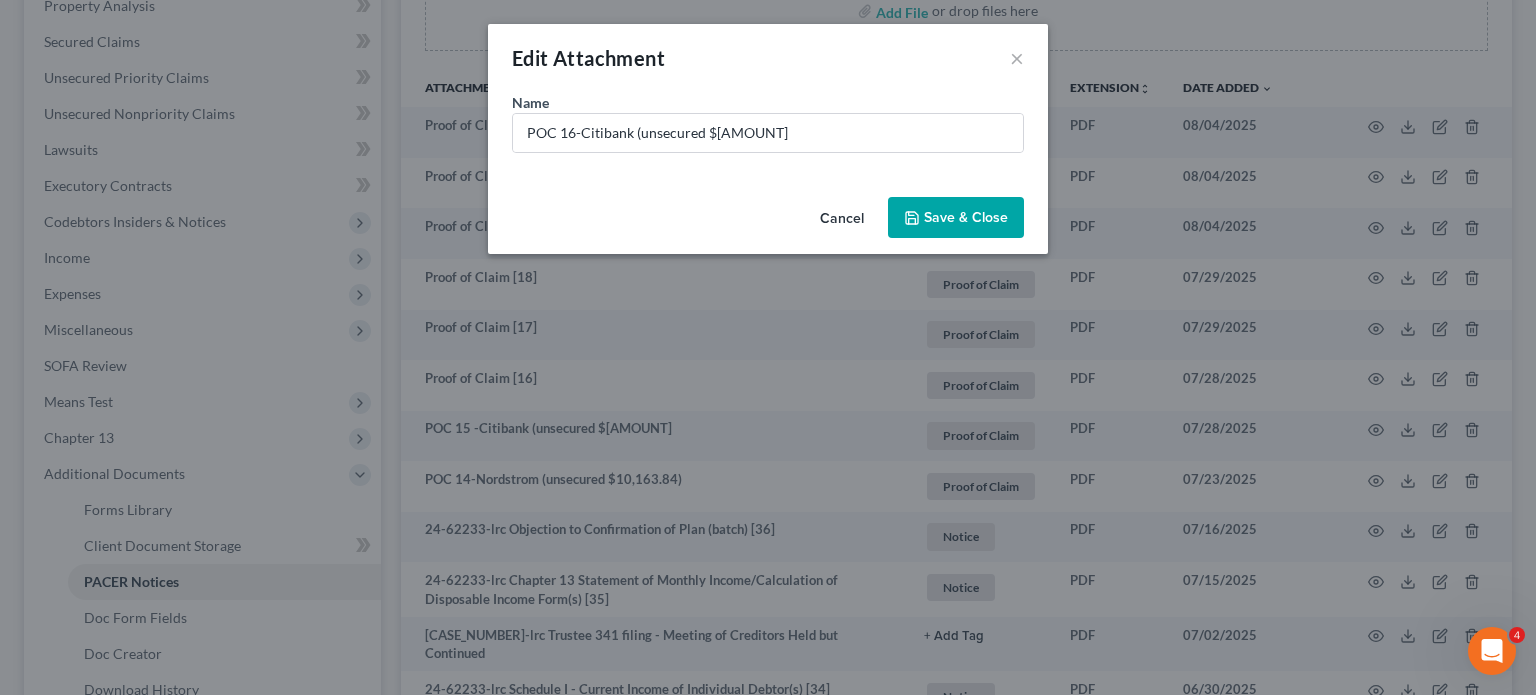 click on "Save & Close" at bounding box center [966, 217] 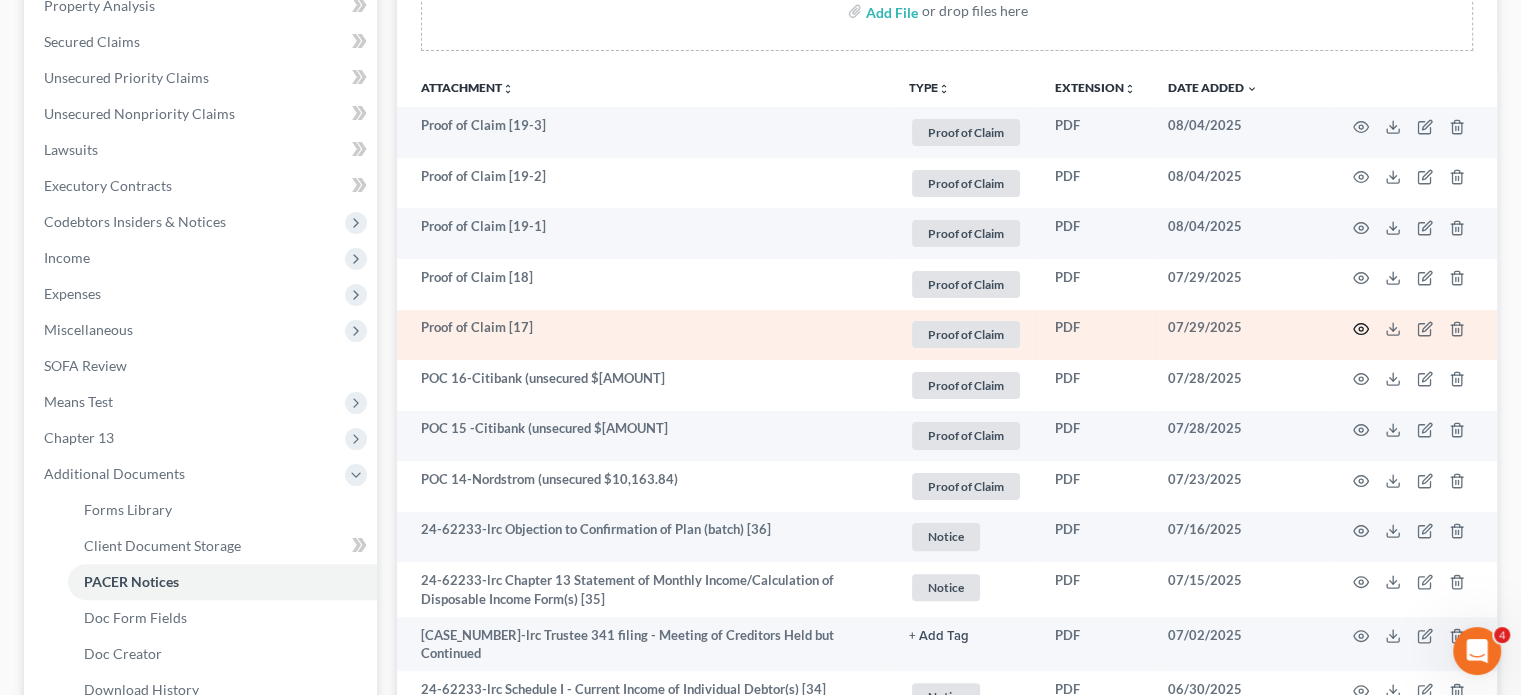 click 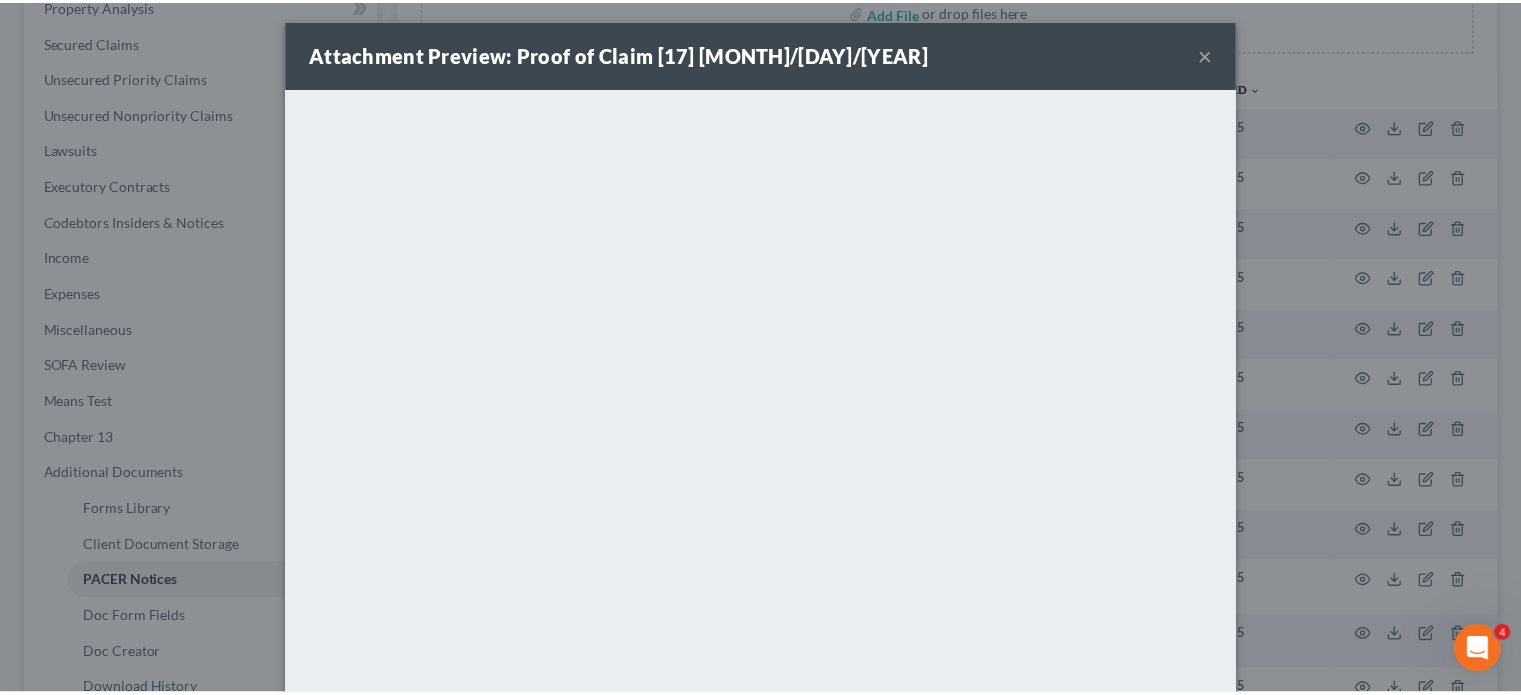 scroll, scrollTop: 0, scrollLeft: 0, axis: both 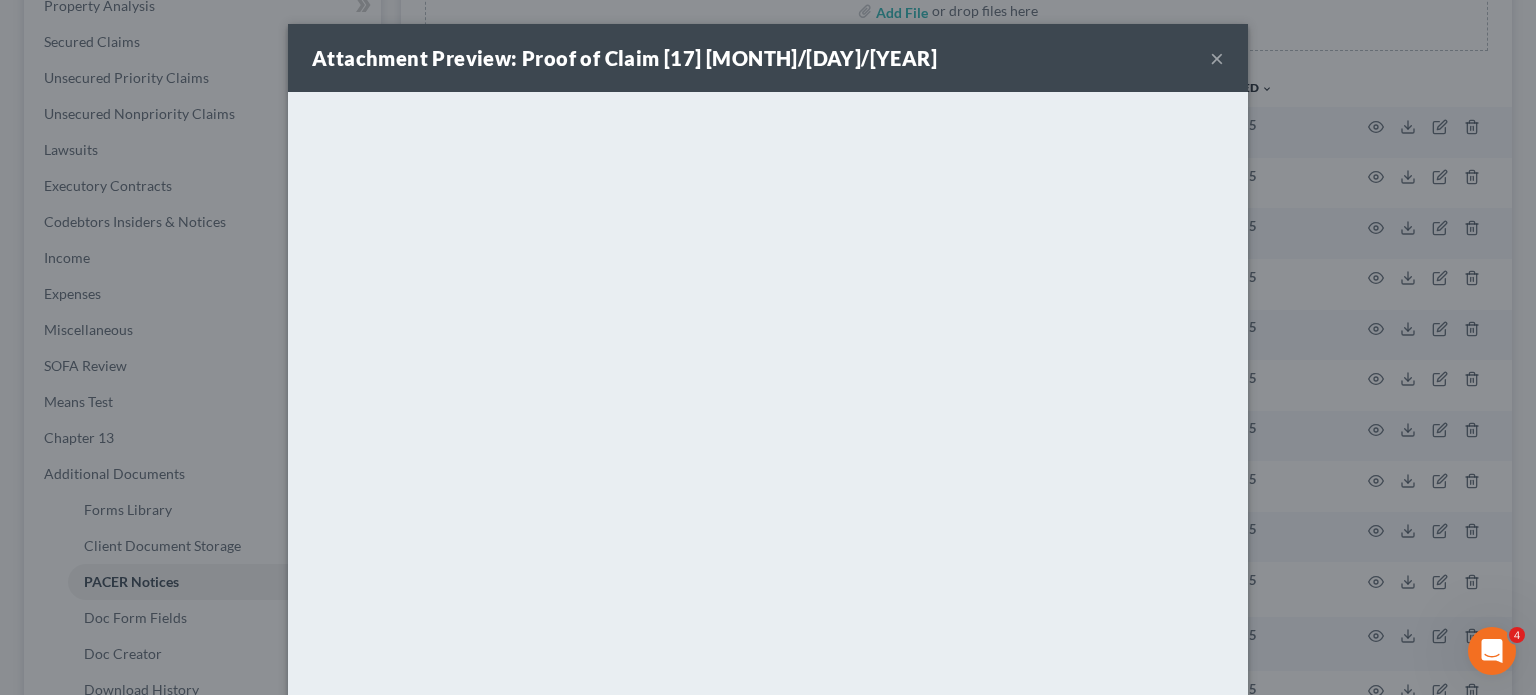 click on "×" at bounding box center (1217, 58) 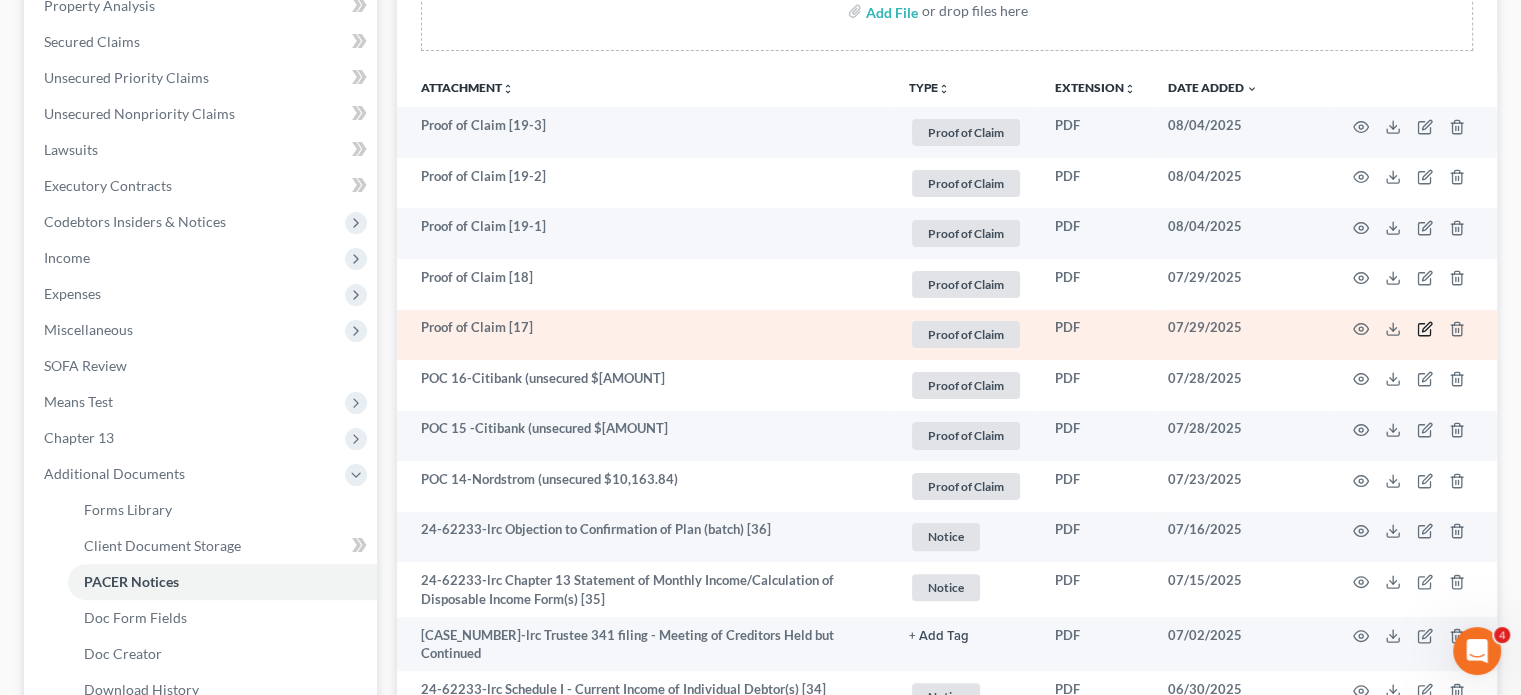 click 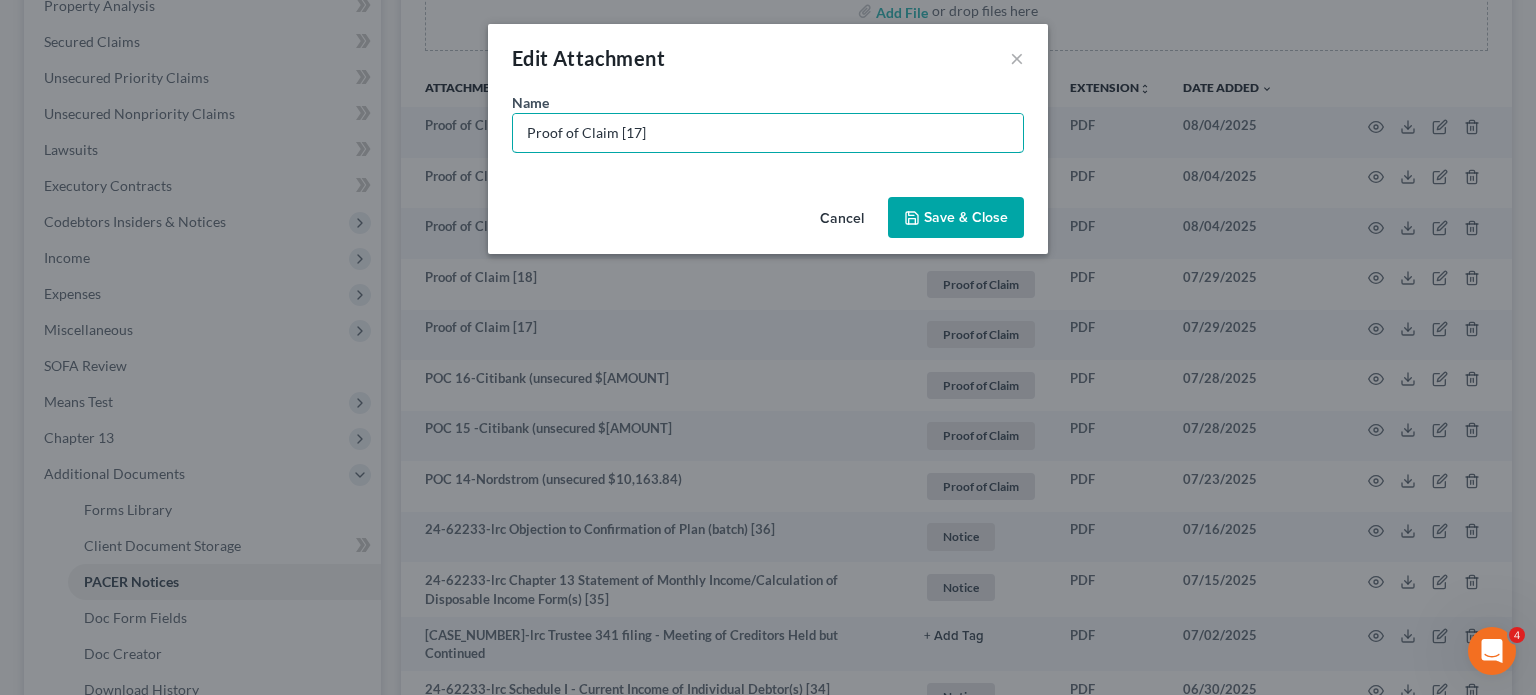 drag, startPoint x: 309, startPoint y: 119, endPoint x: 219, endPoint y: 108, distance: 90.66973 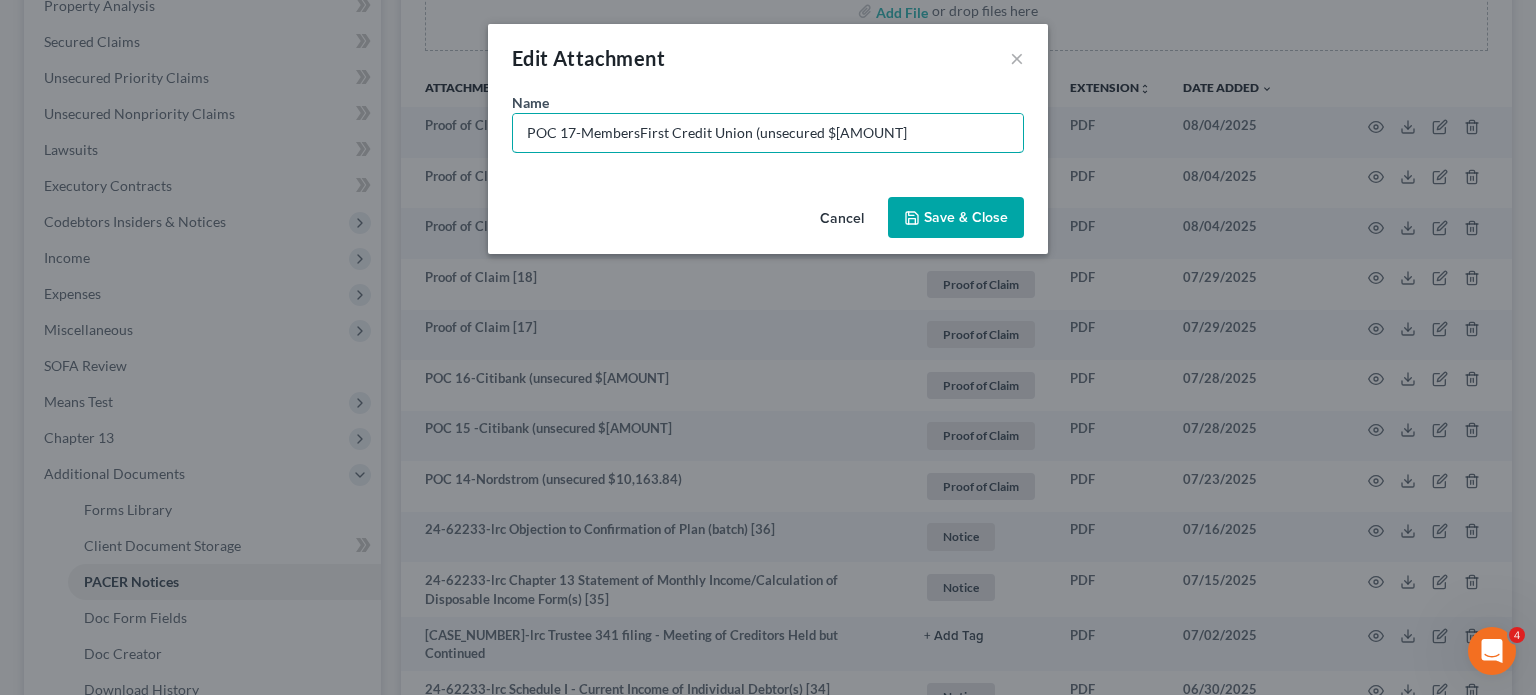 type on "POC 17-MembersFirst Credit Union (unsecured $269.44)" 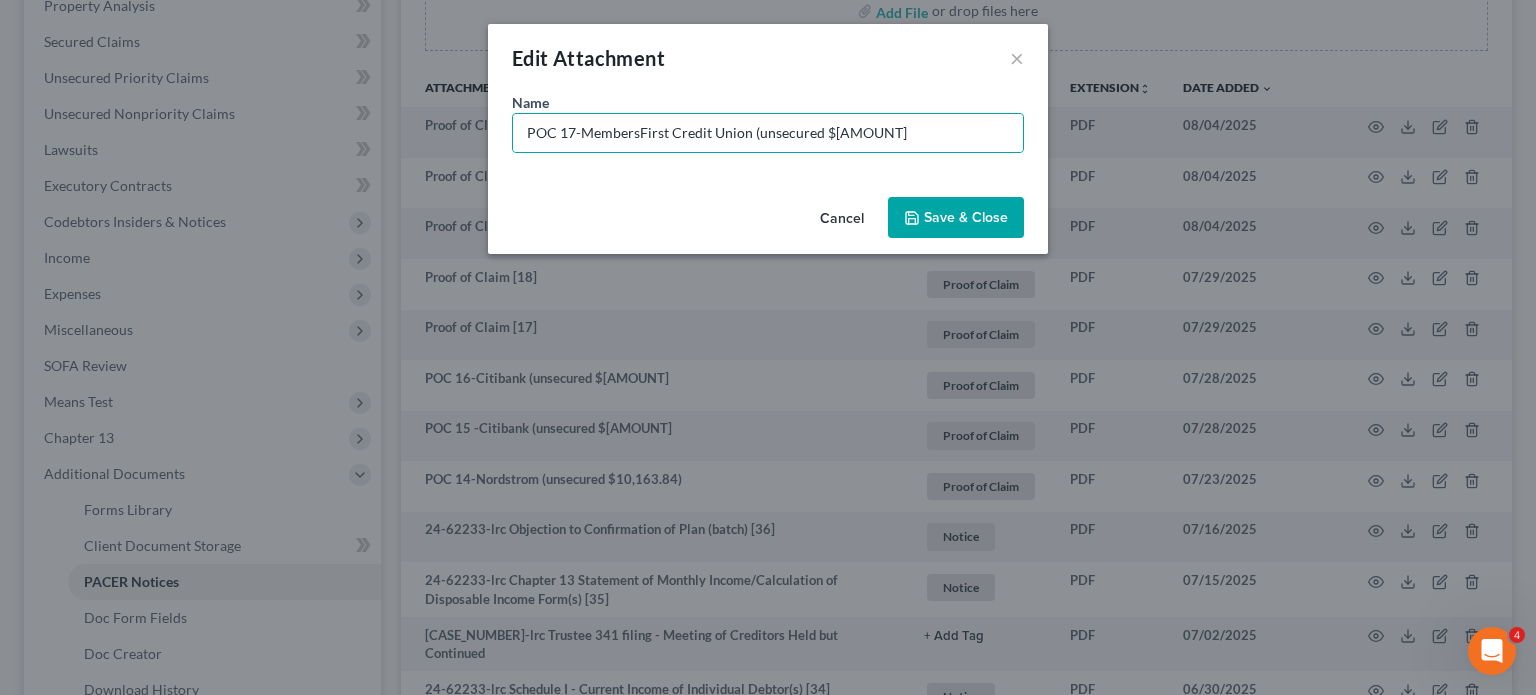click on "Save & Close" at bounding box center [966, 217] 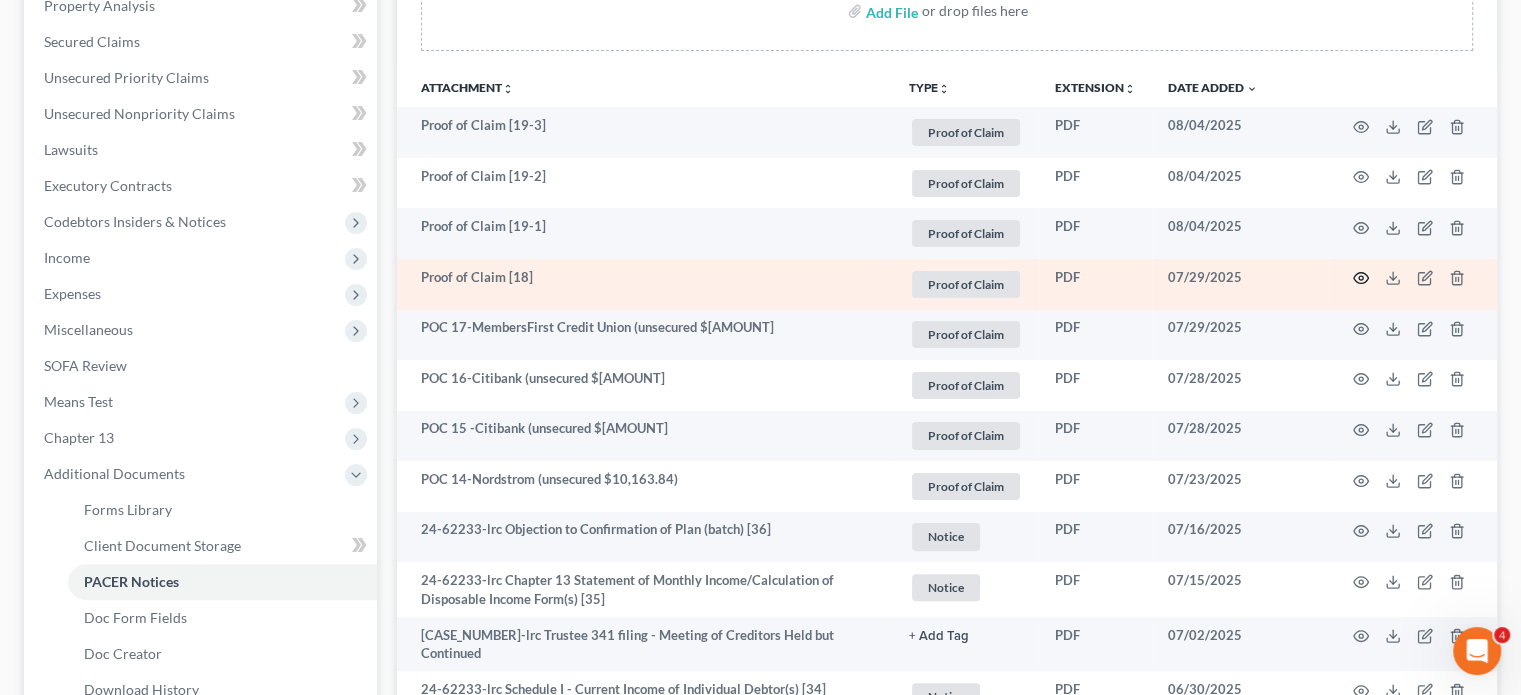 click 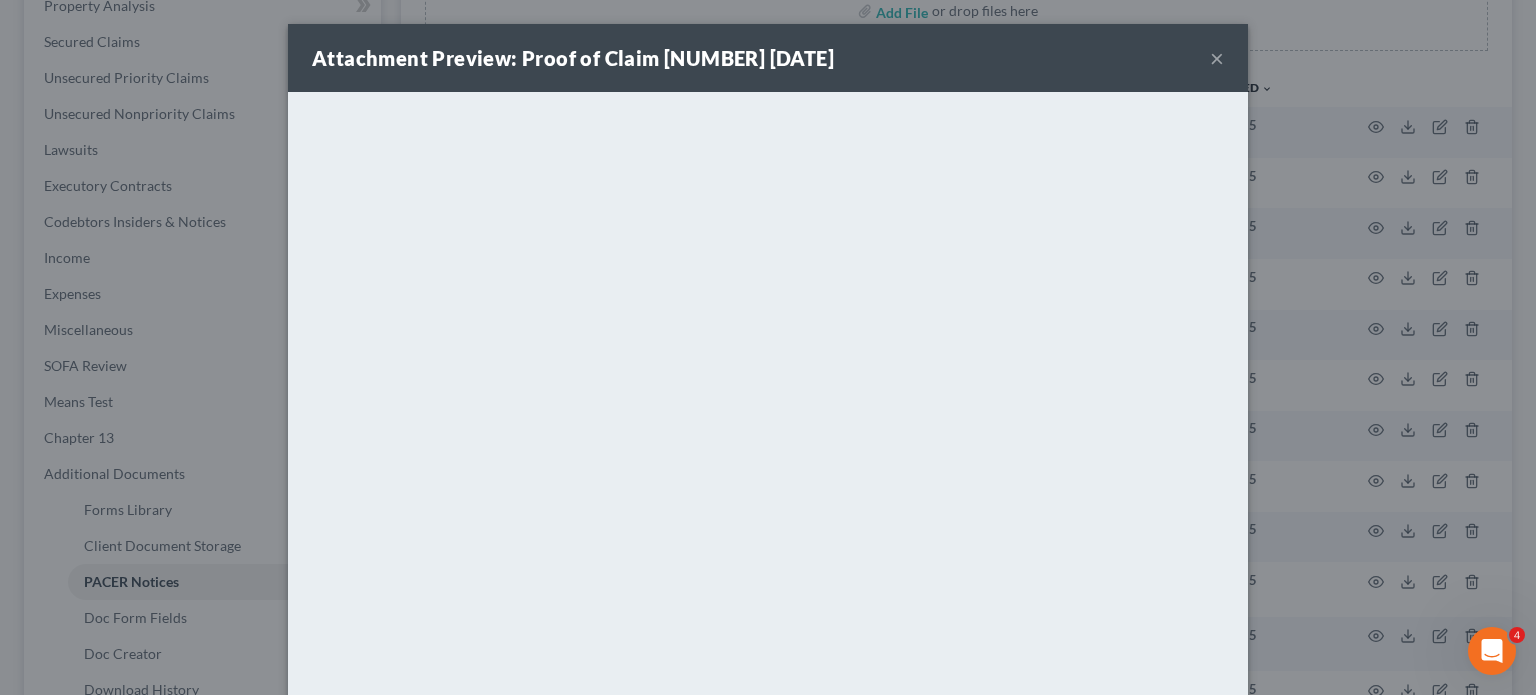 click on "×" at bounding box center (1217, 58) 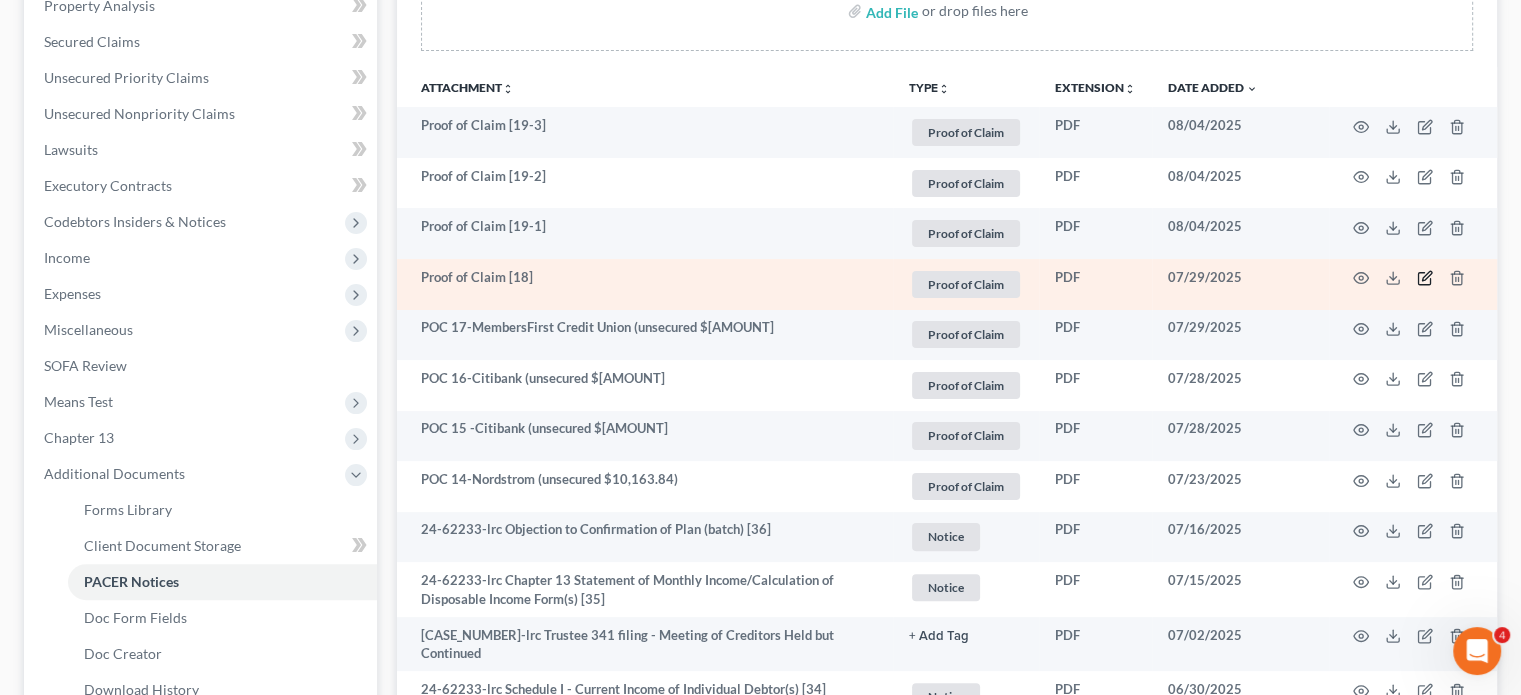 click 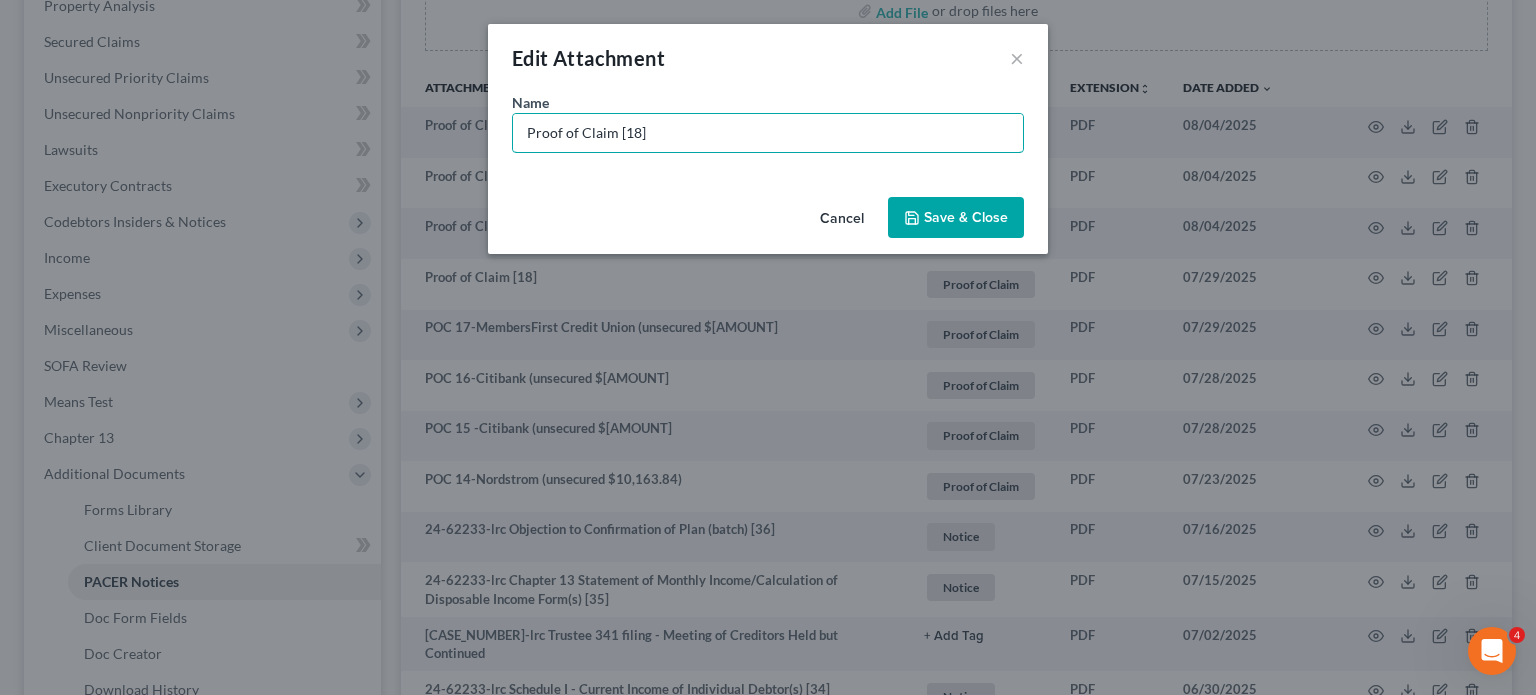 drag, startPoint x: 508, startPoint y: 132, endPoint x: 182, endPoint y: 95, distance: 328.093 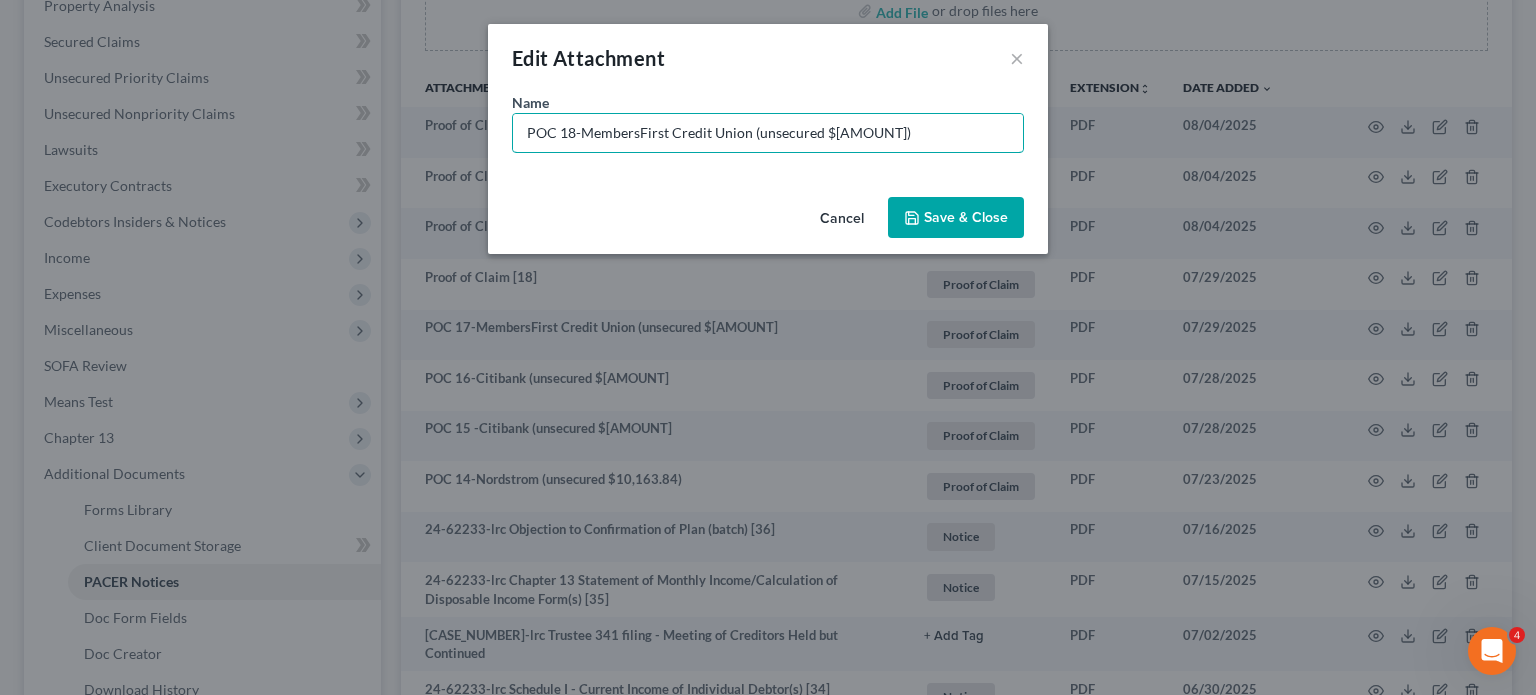 type on "POC 18-MembersFirst Credit Union (unsecured $327.45)" 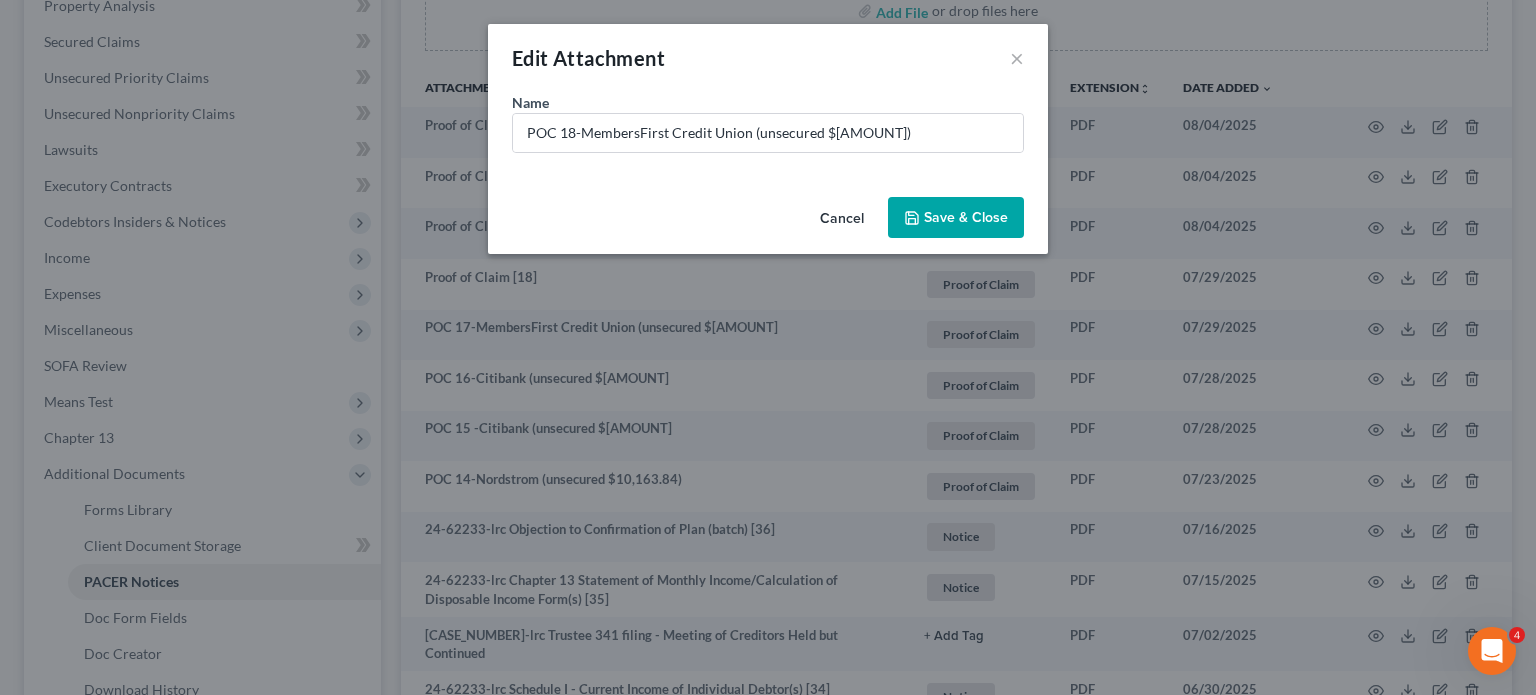click on "Save & Close" at bounding box center [966, 217] 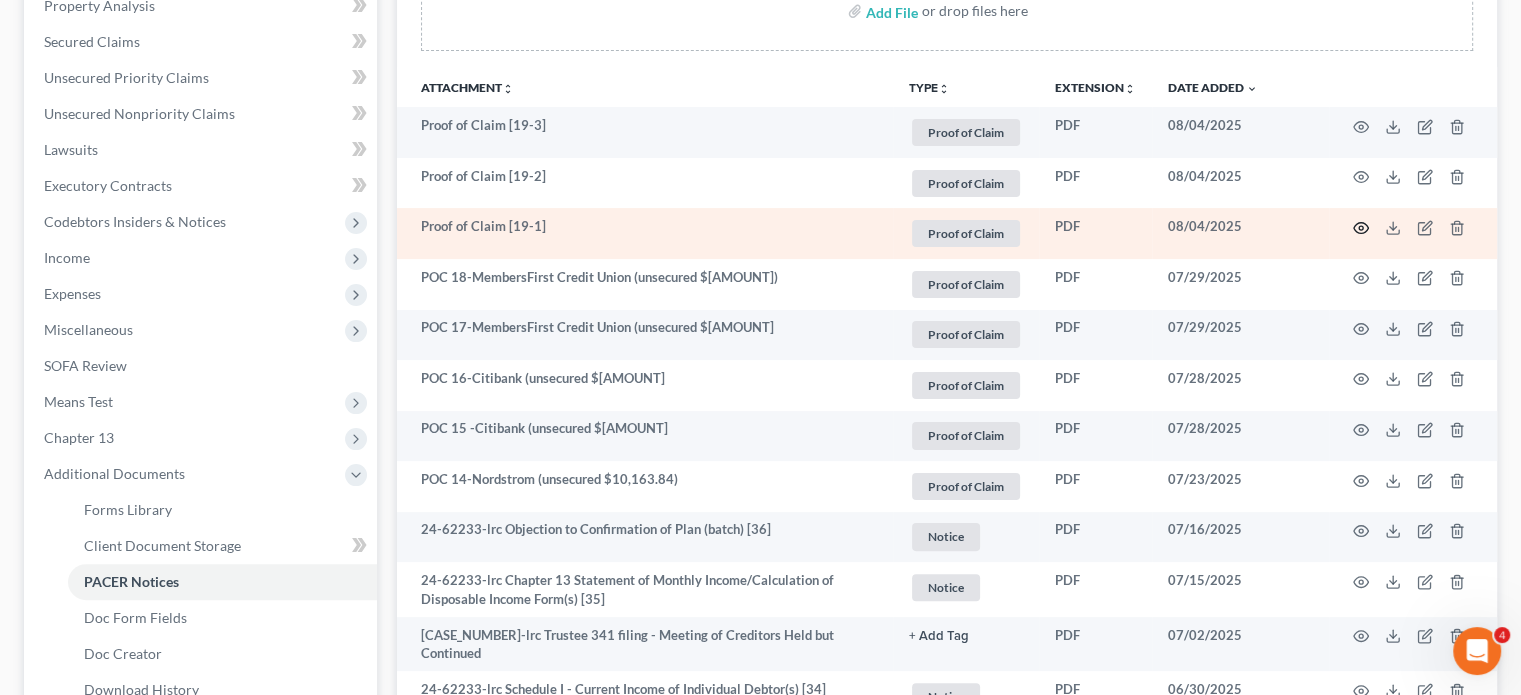 click 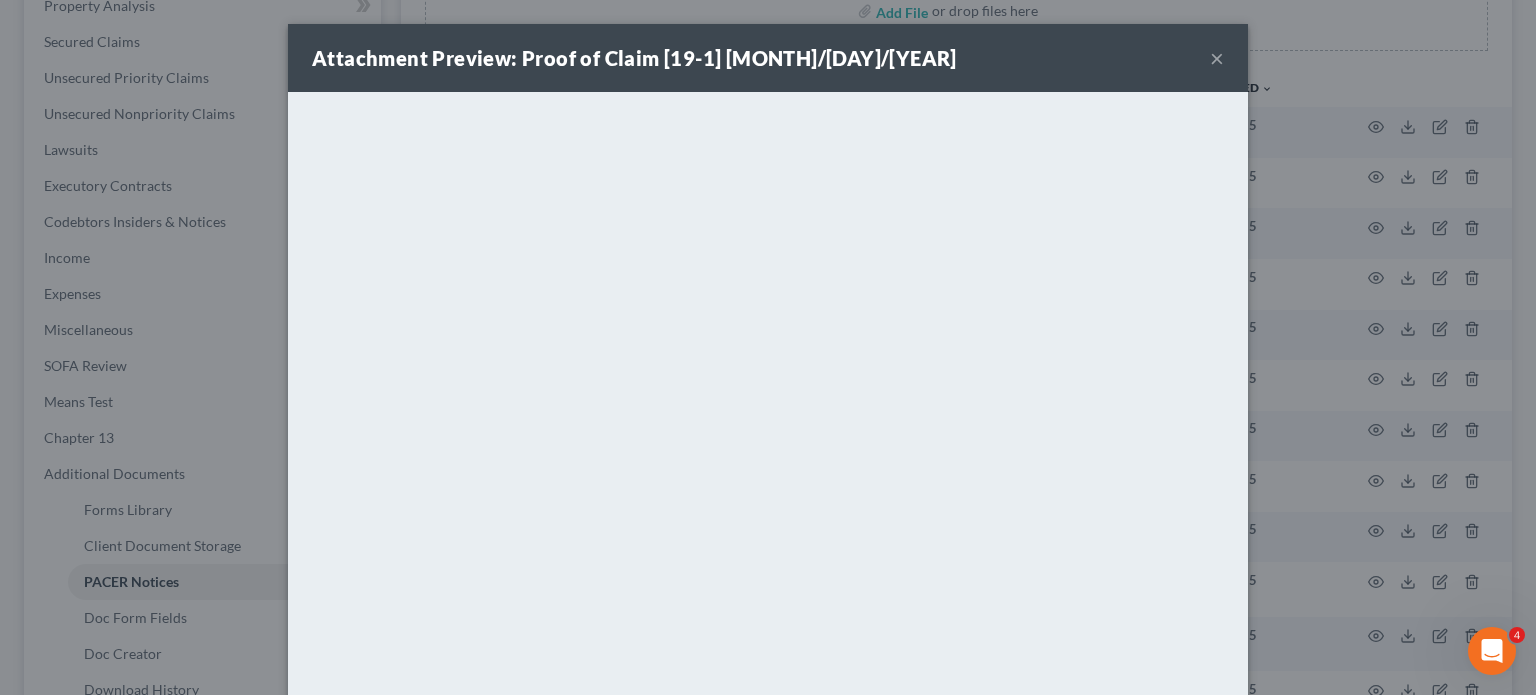 click on "×" at bounding box center [1217, 58] 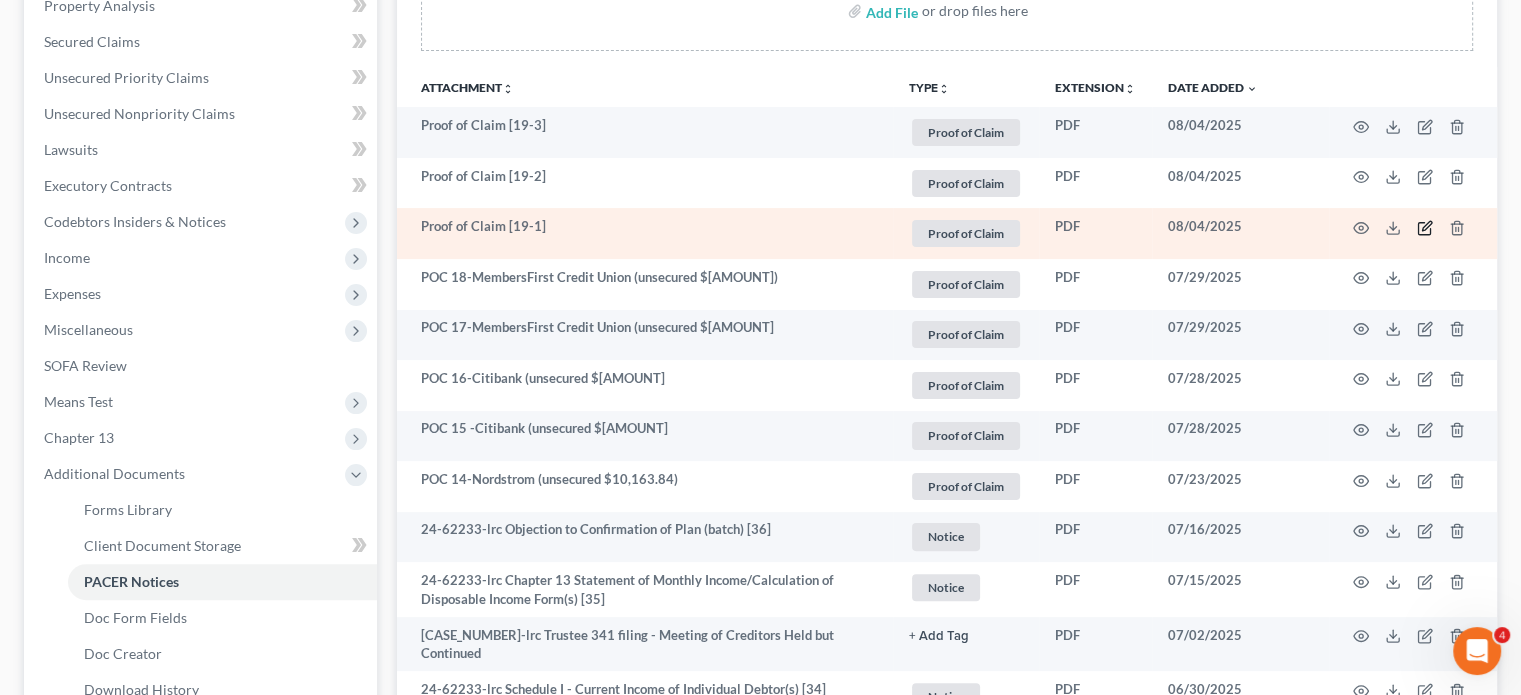 click 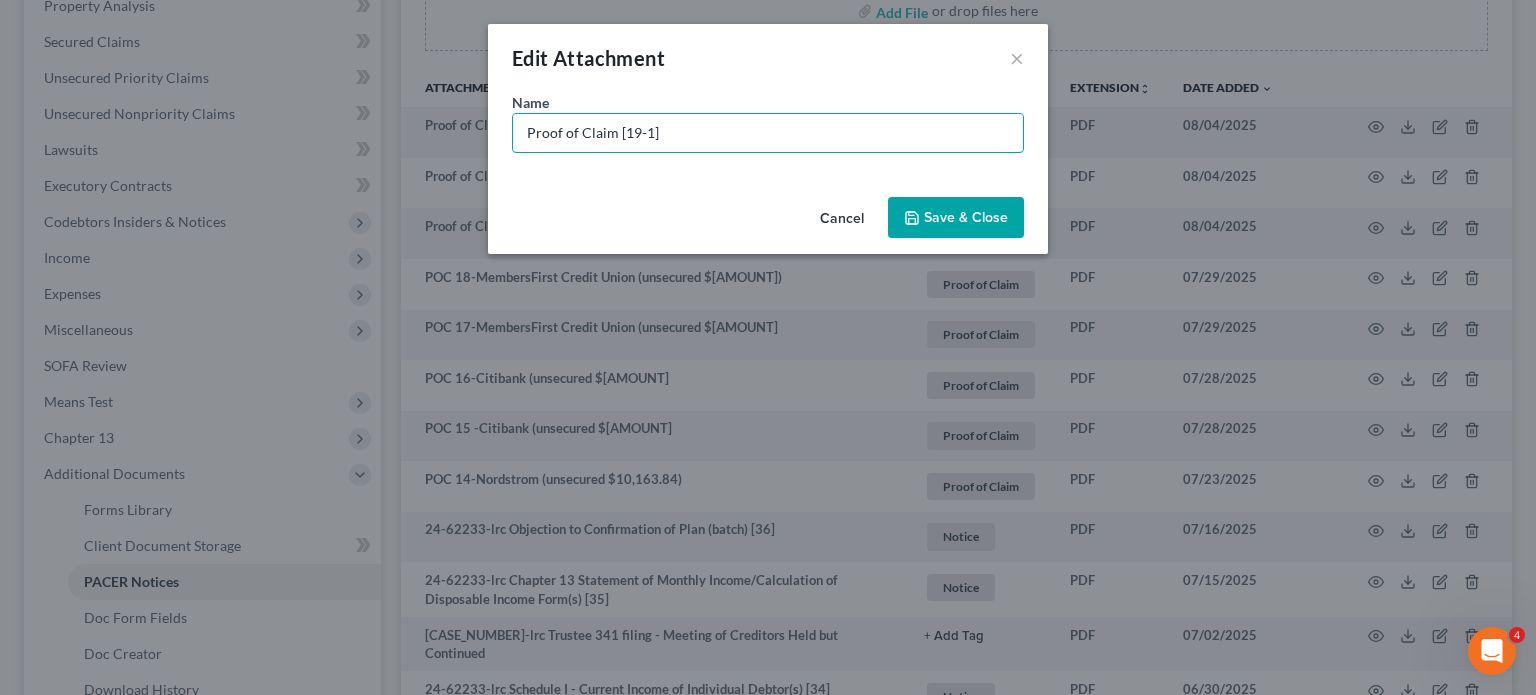 drag, startPoint x: 685, startPoint y: 139, endPoint x: 238, endPoint y: 73, distance: 451.84622 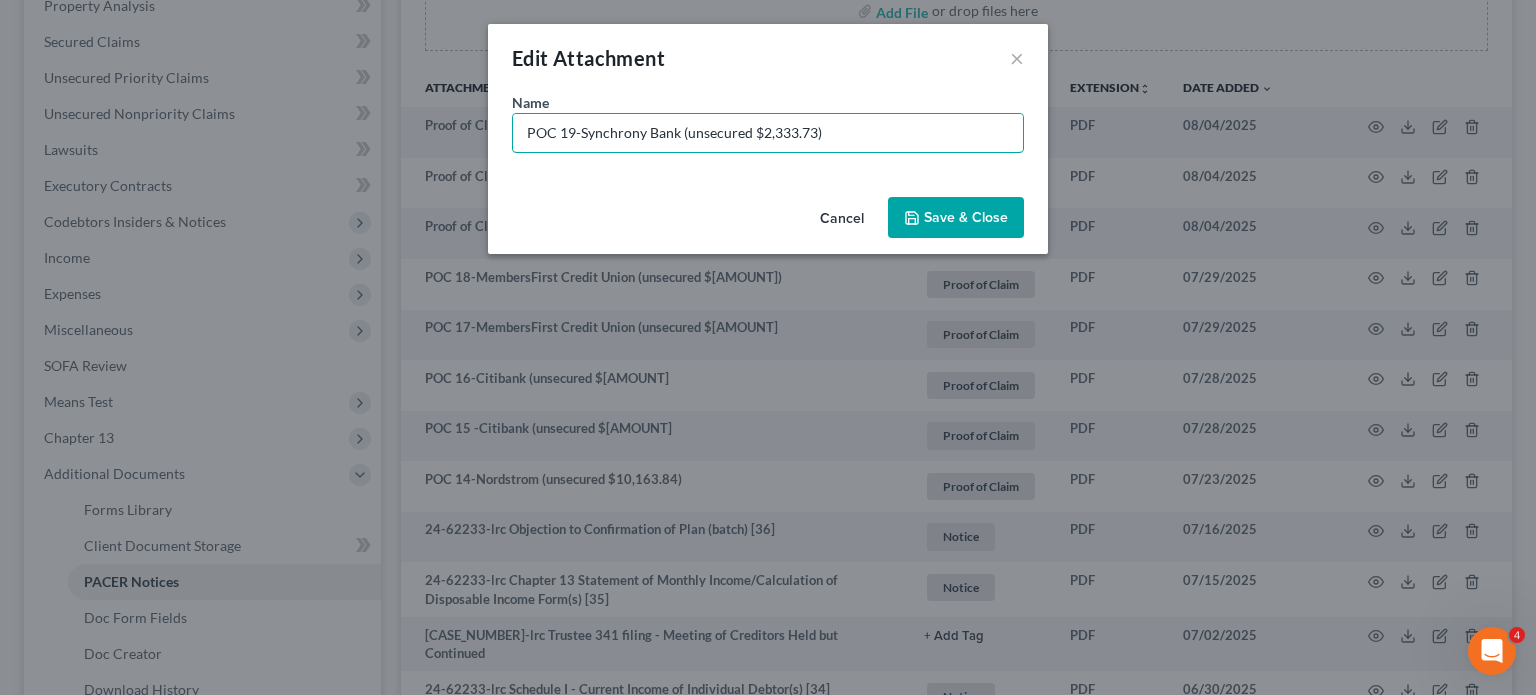 type on "POC 19-Synchrony Bank (unsecured $2,333.73)" 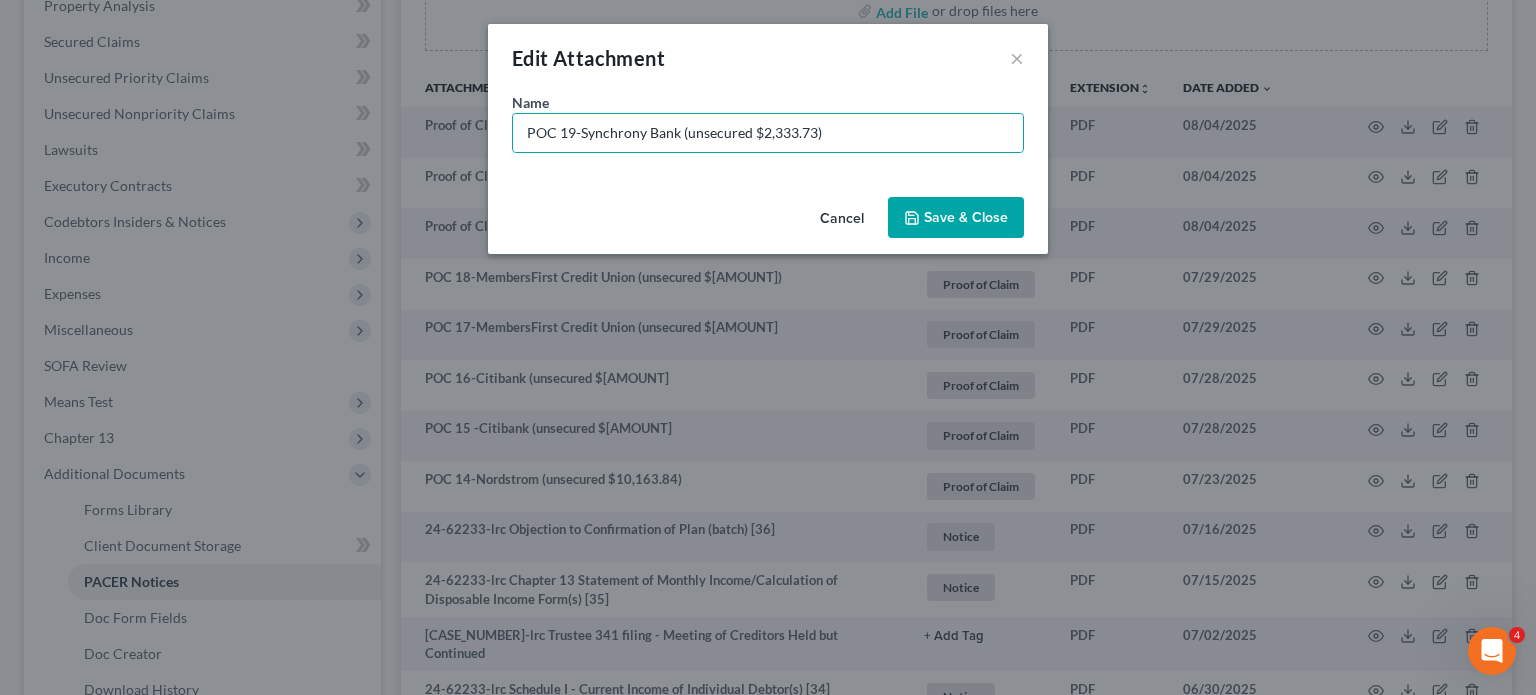 click on "Save & Close" at bounding box center (966, 217) 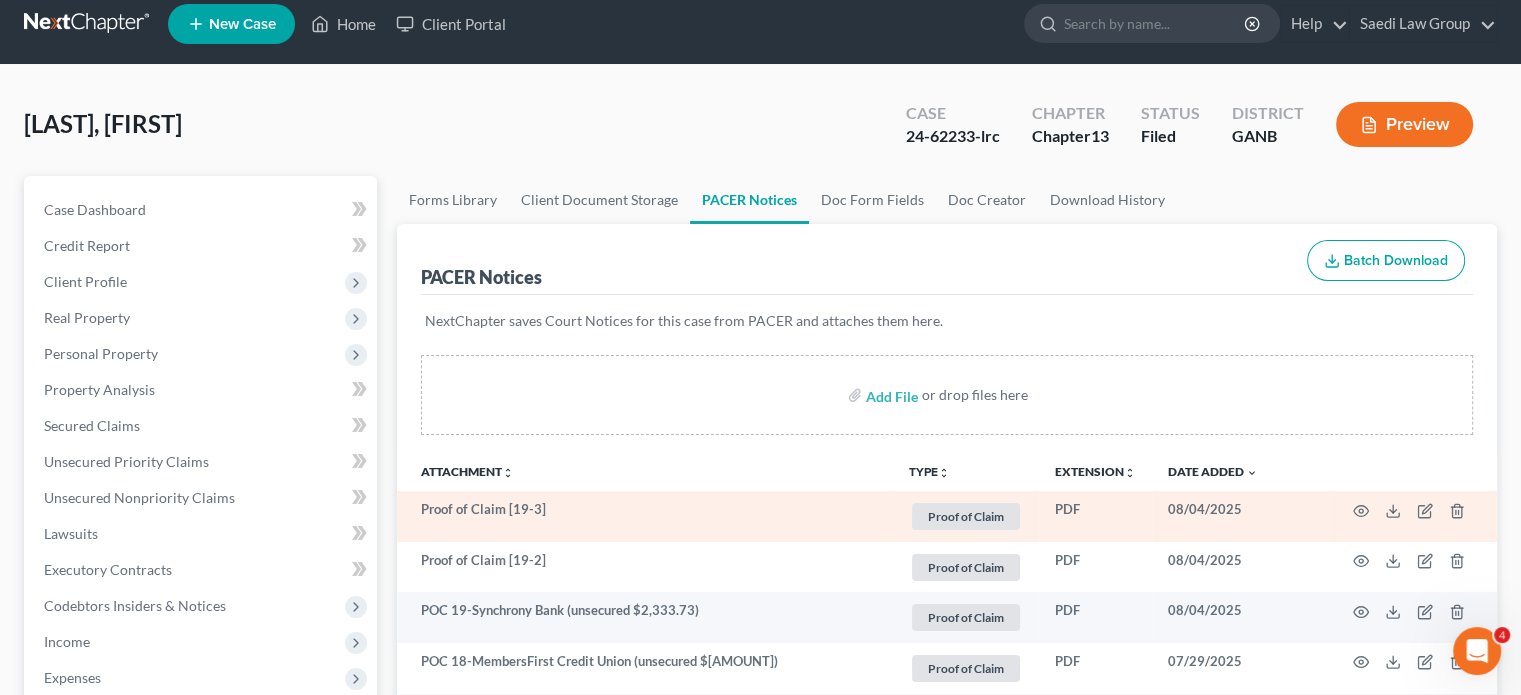 scroll, scrollTop: 0, scrollLeft: 0, axis: both 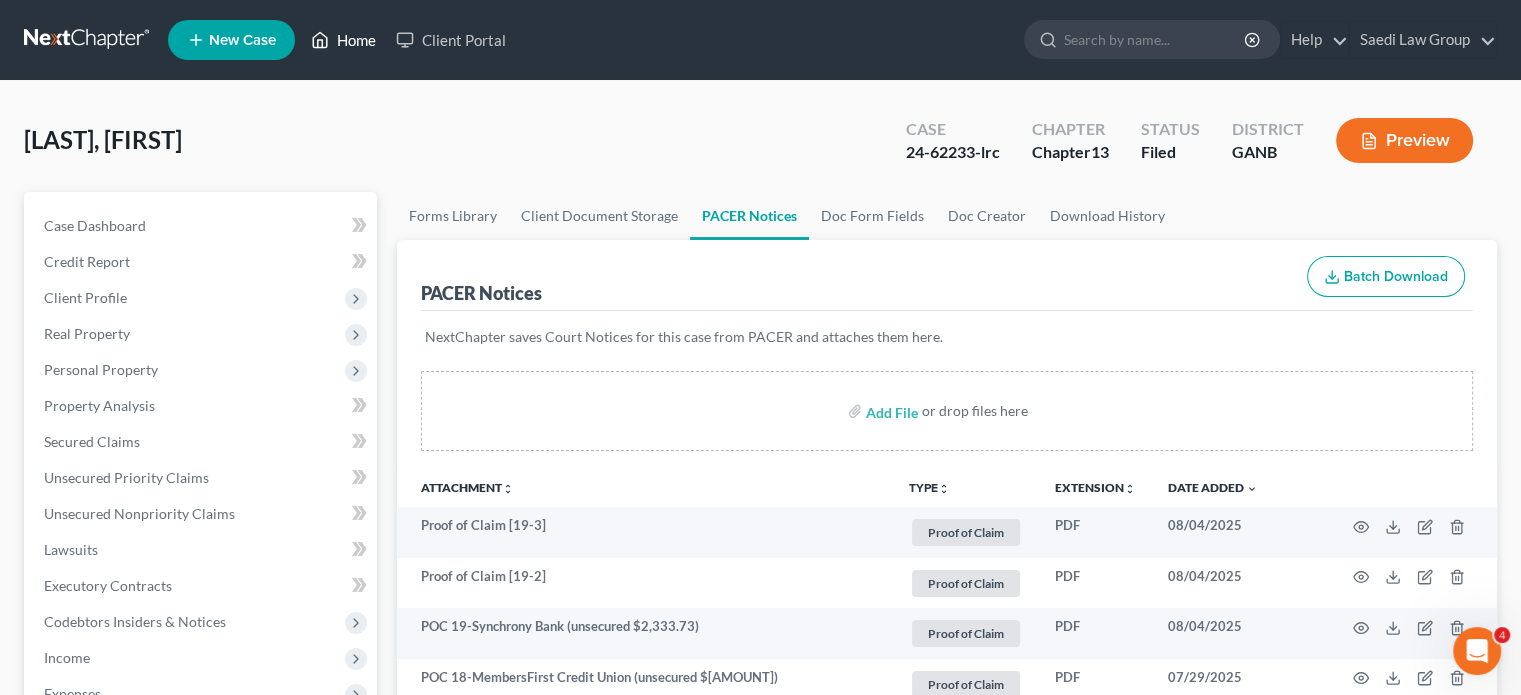 click on "Home" at bounding box center [343, 40] 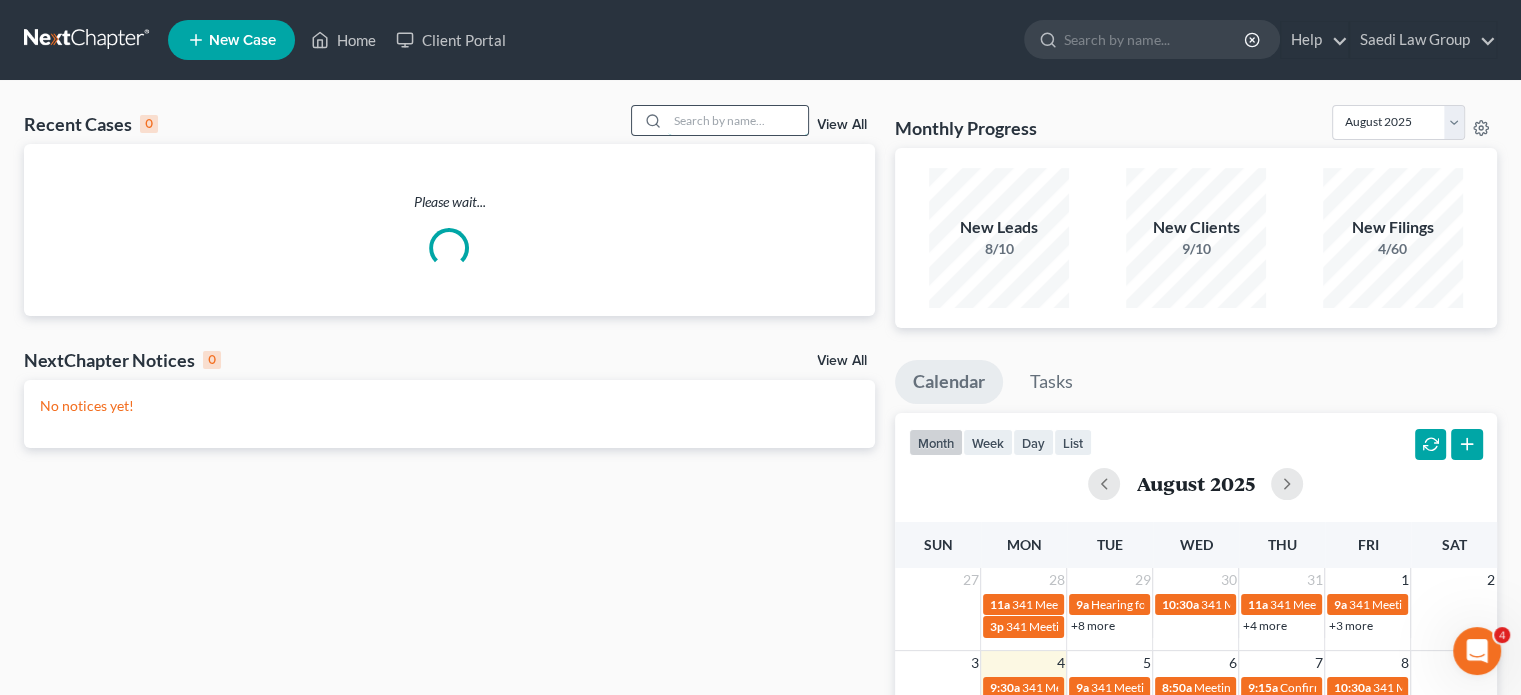 click at bounding box center (738, 120) 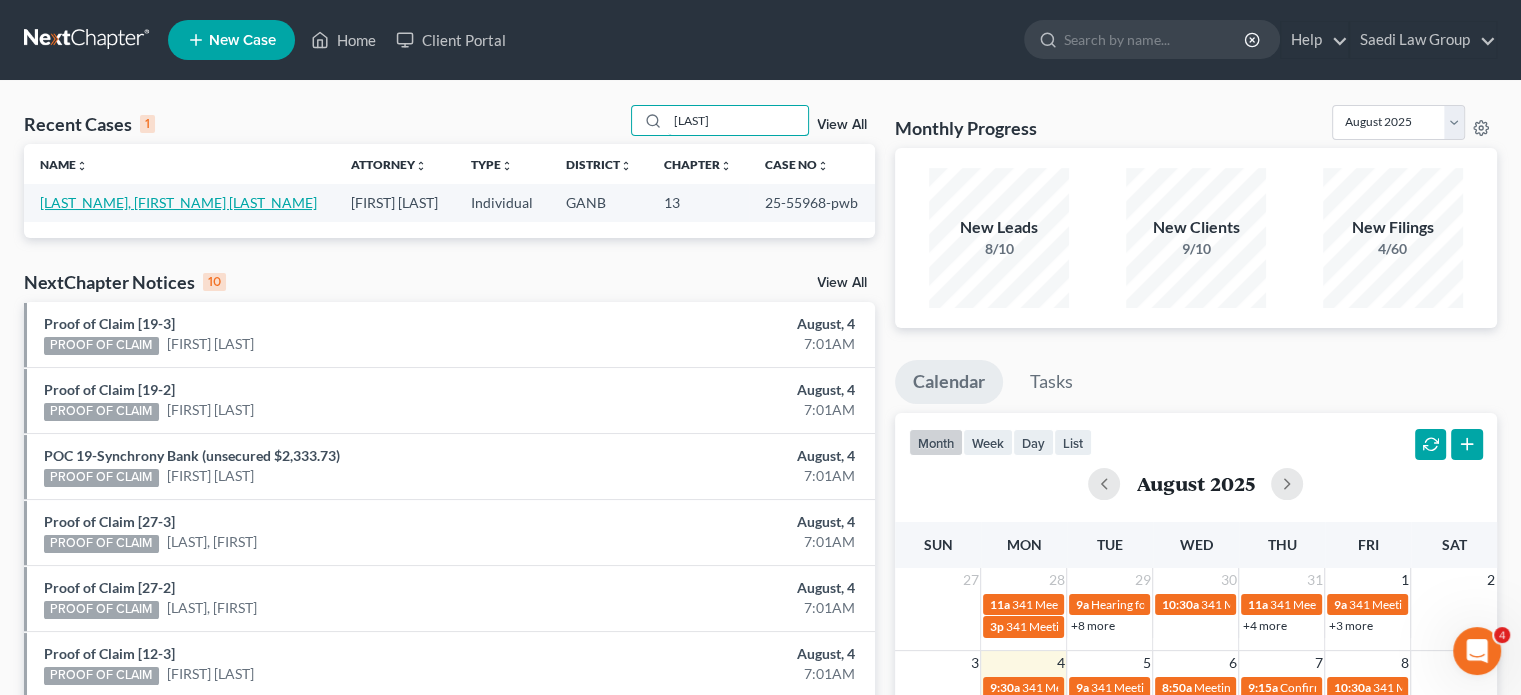 type on "pollard" 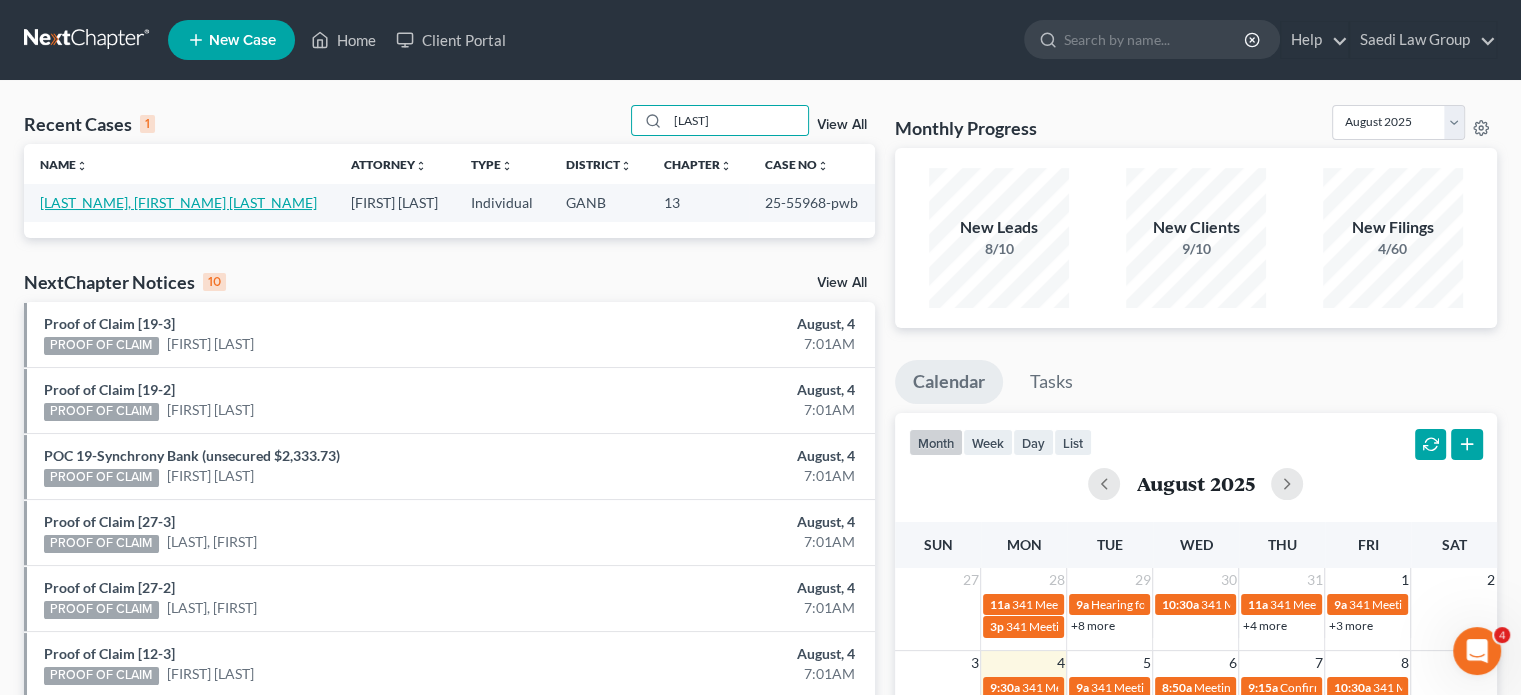 click on "Paul Pollard, Sheila" at bounding box center [178, 202] 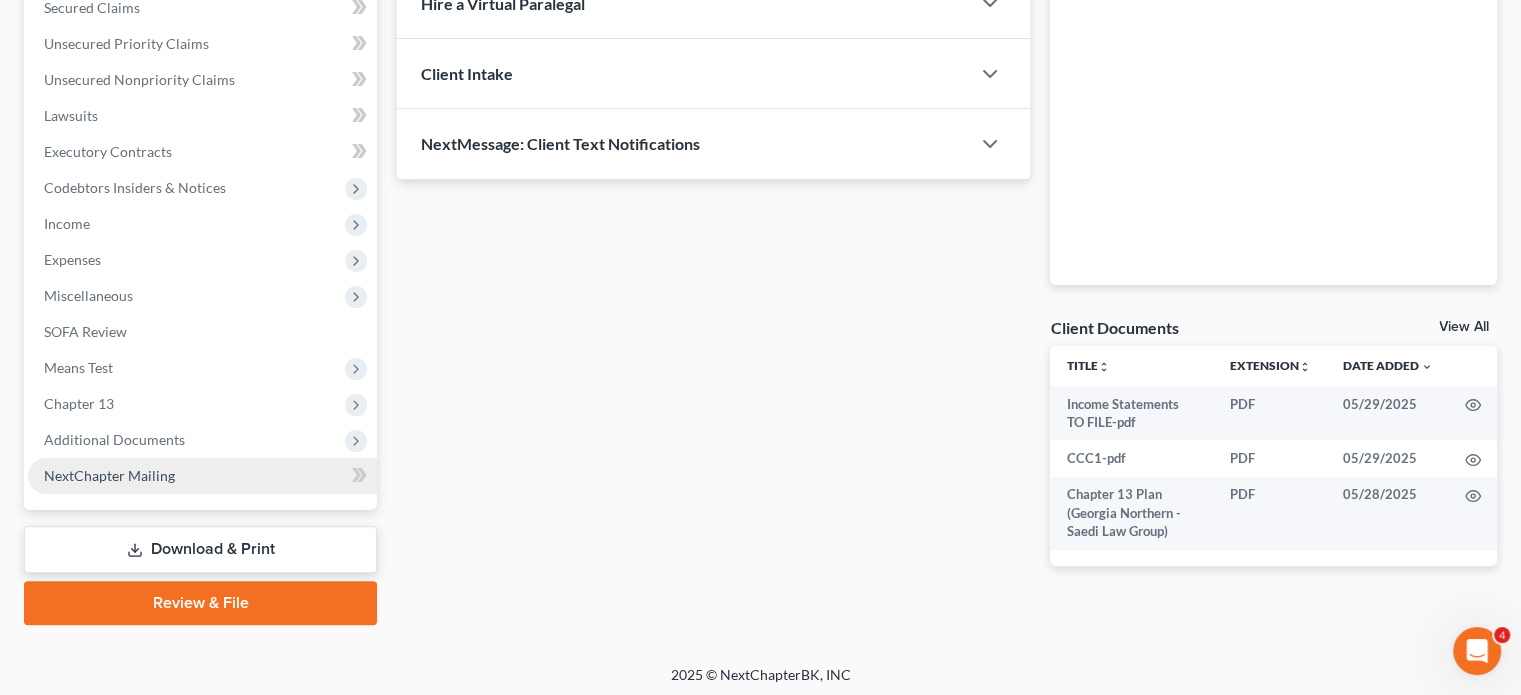 scroll, scrollTop: 438, scrollLeft: 0, axis: vertical 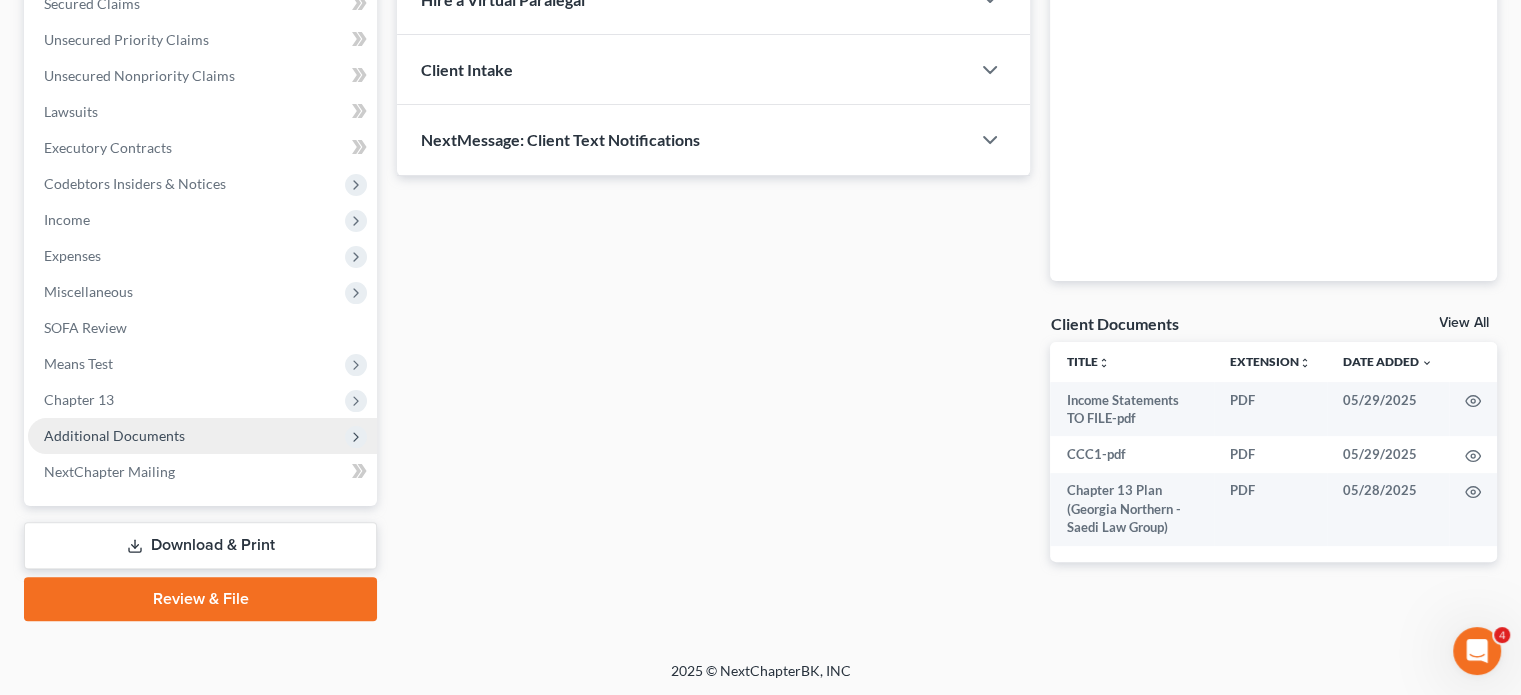 click on "Additional Documents" at bounding box center [114, 435] 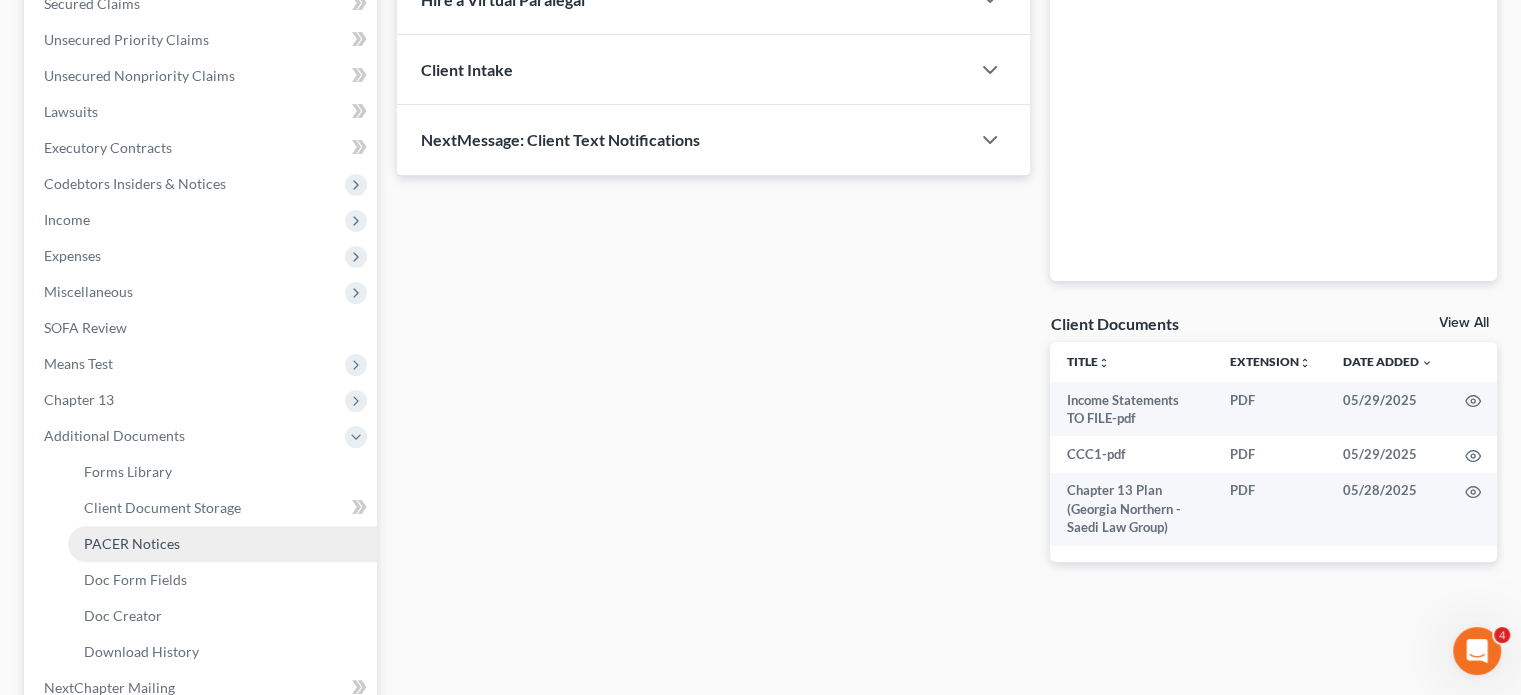 click on "PACER Notices" at bounding box center [132, 543] 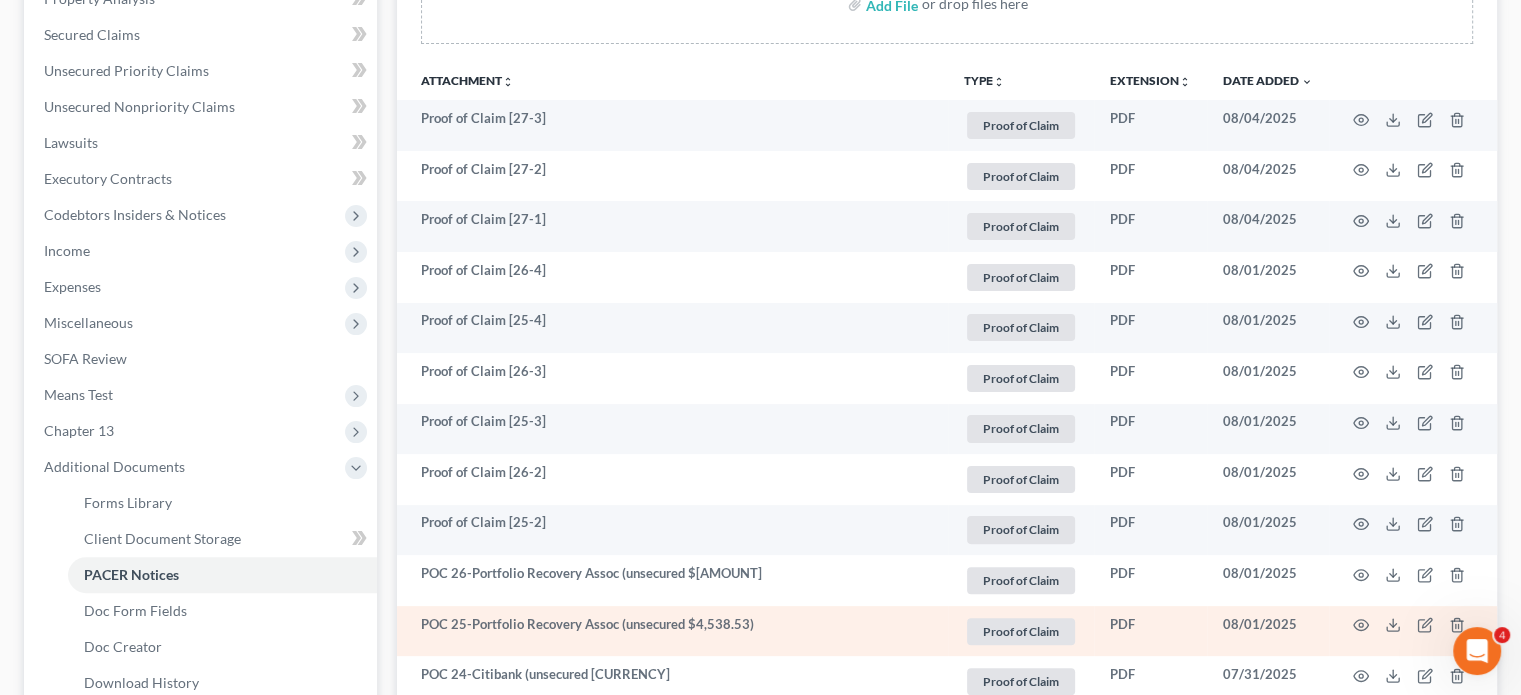 scroll, scrollTop: 400, scrollLeft: 0, axis: vertical 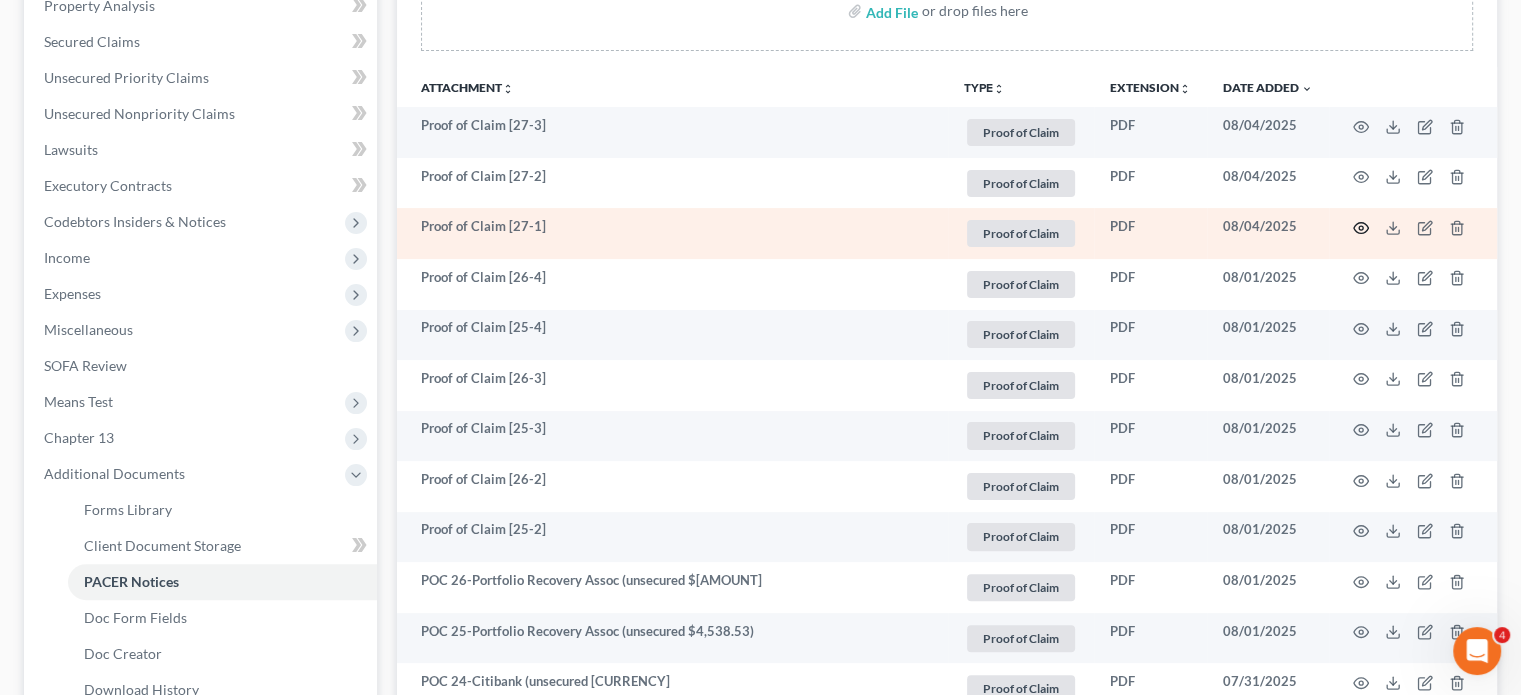 click 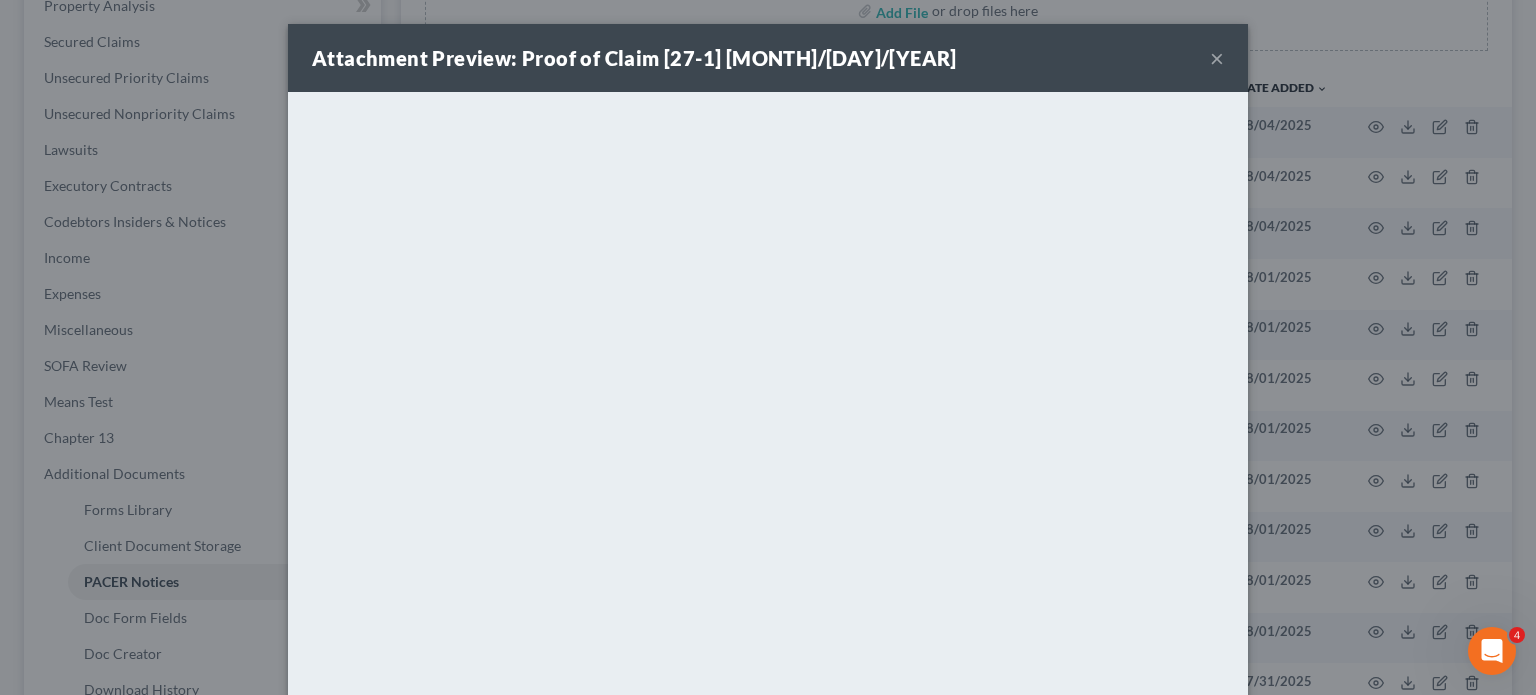 click on "×" at bounding box center [1217, 58] 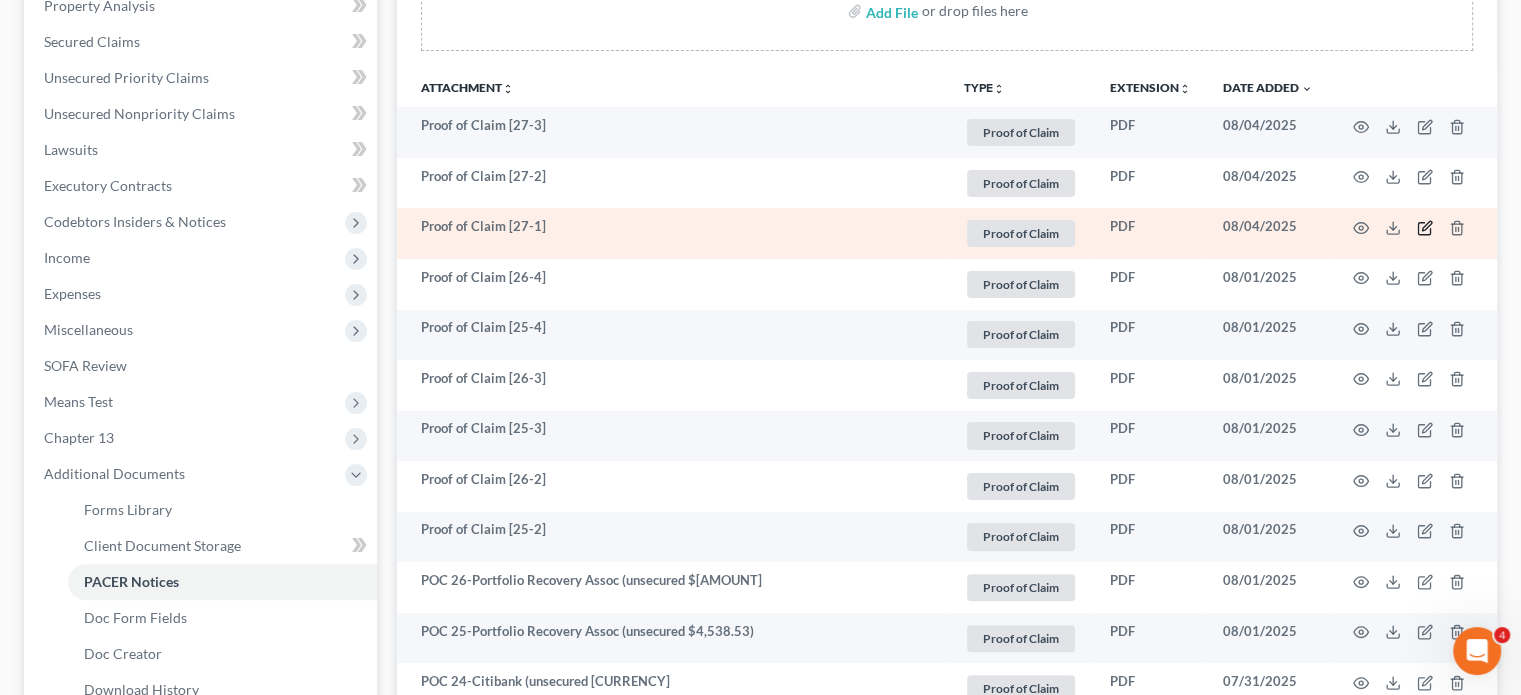 click 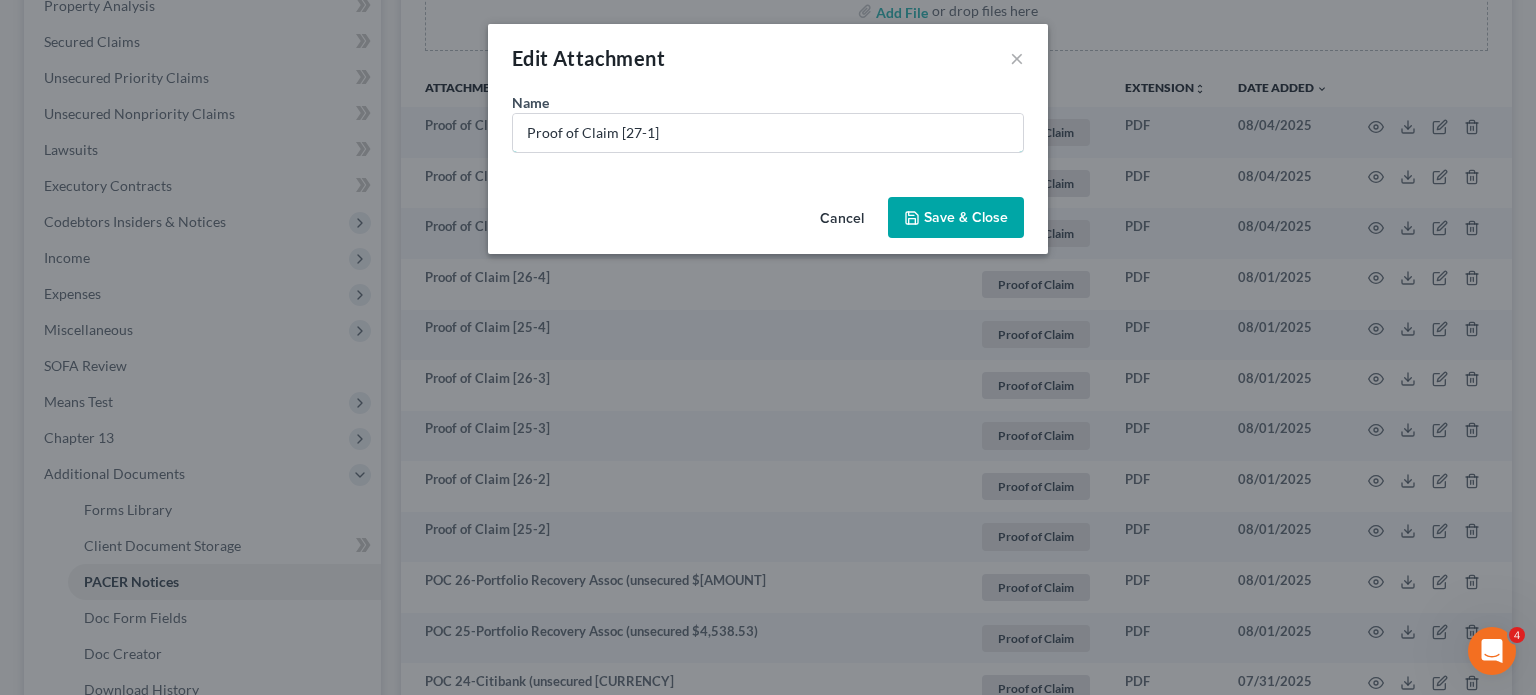 drag, startPoint x: 656, startPoint y: 135, endPoint x: 129, endPoint y: 104, distance: 527.91095 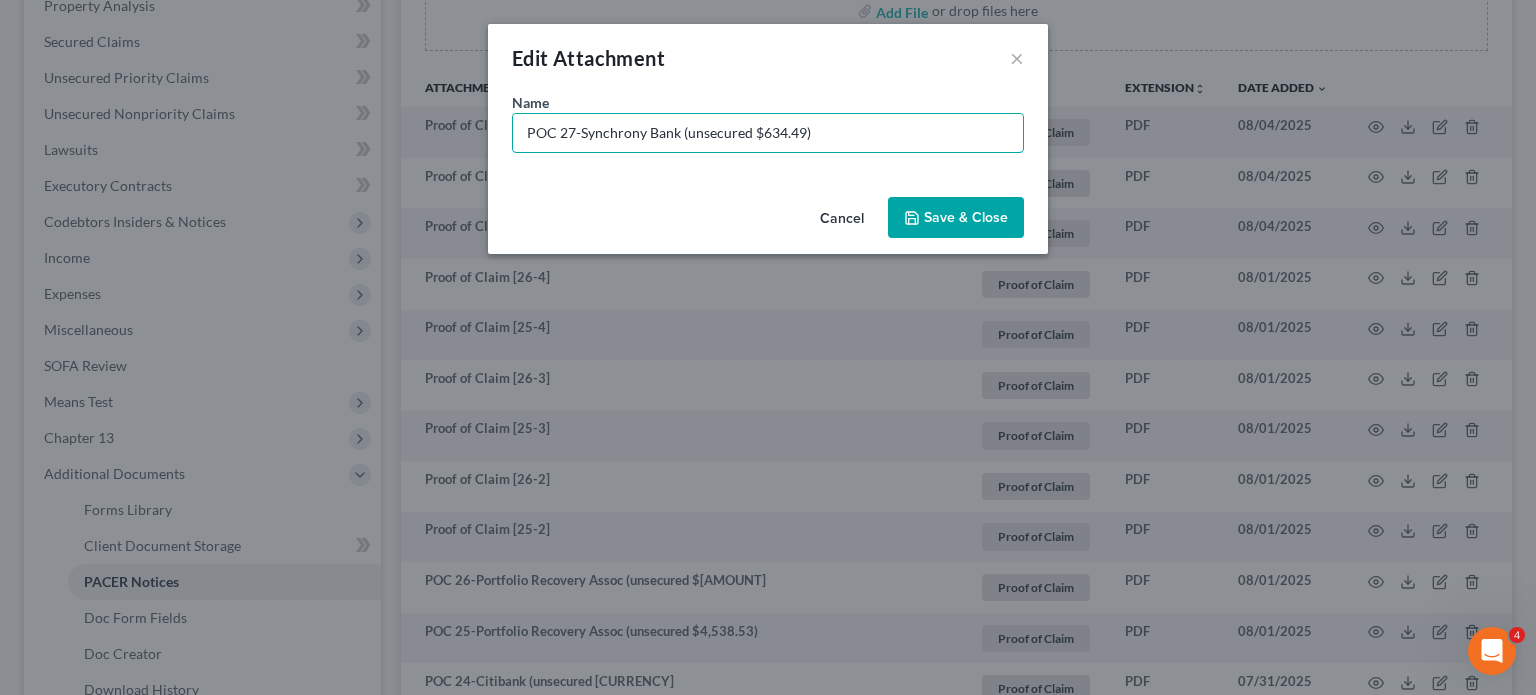 type on "POC 27-Synchrony Bank (unsecured $634.49)" 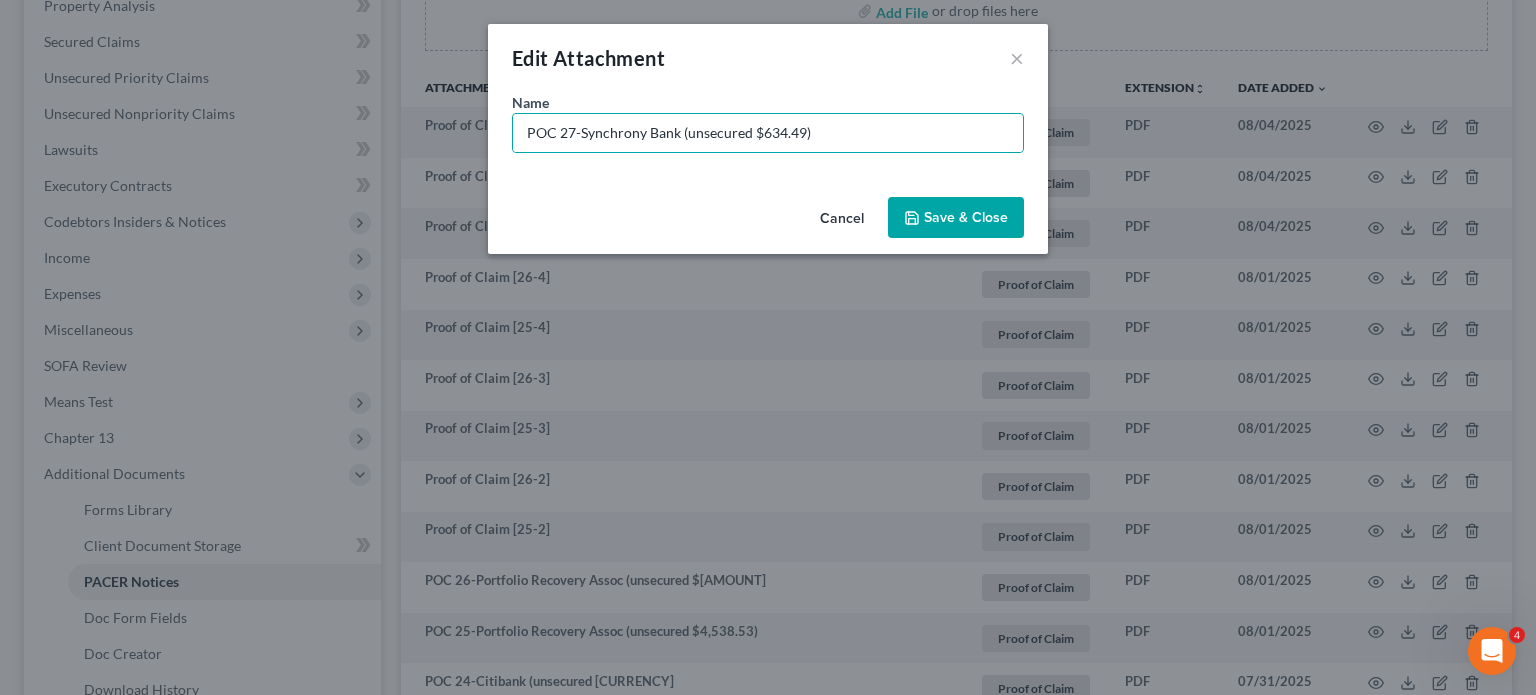 click on "Save & Close" at bounding box center (966, 217) 